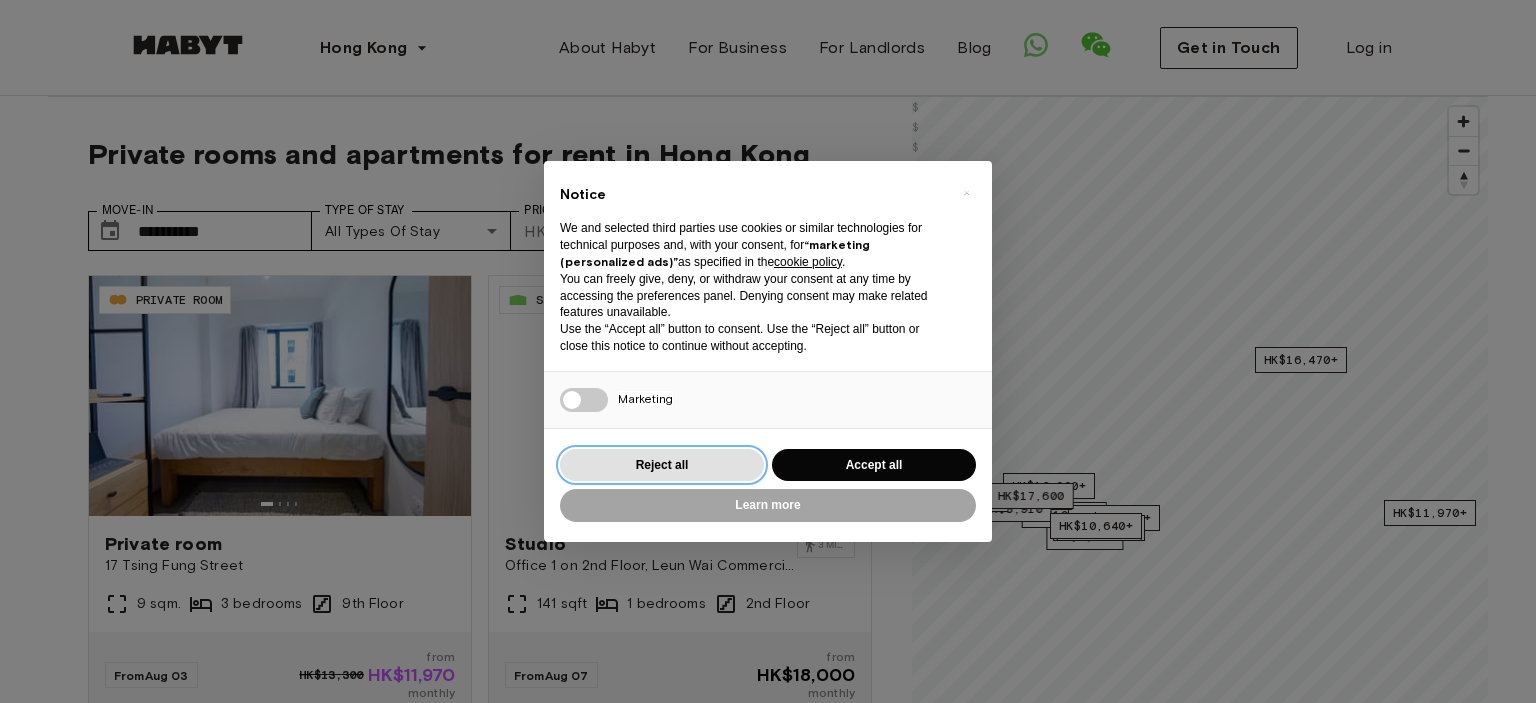 click on "Reject all" at bounding box center [662, 465] 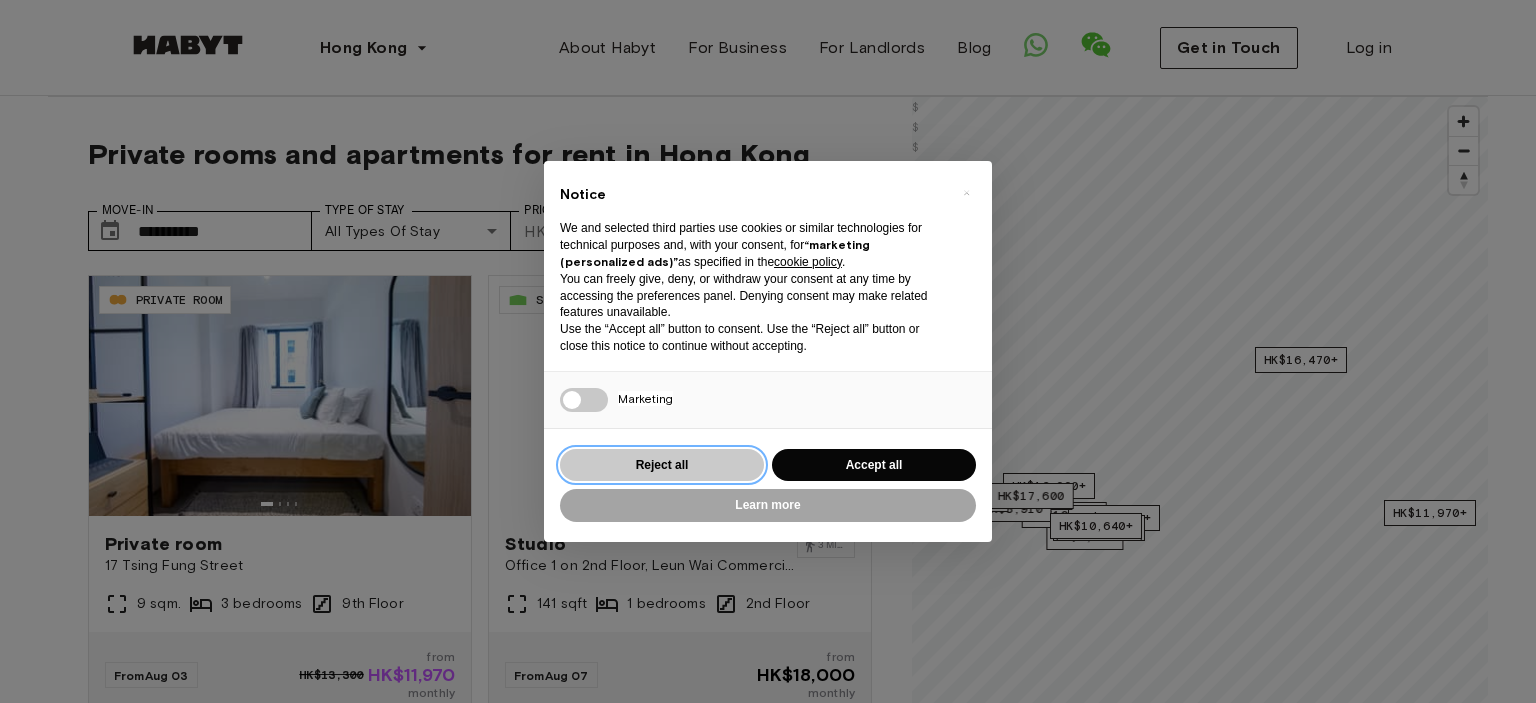 scroll, scrollTop: 0, scrollLeft: 0, axis: both 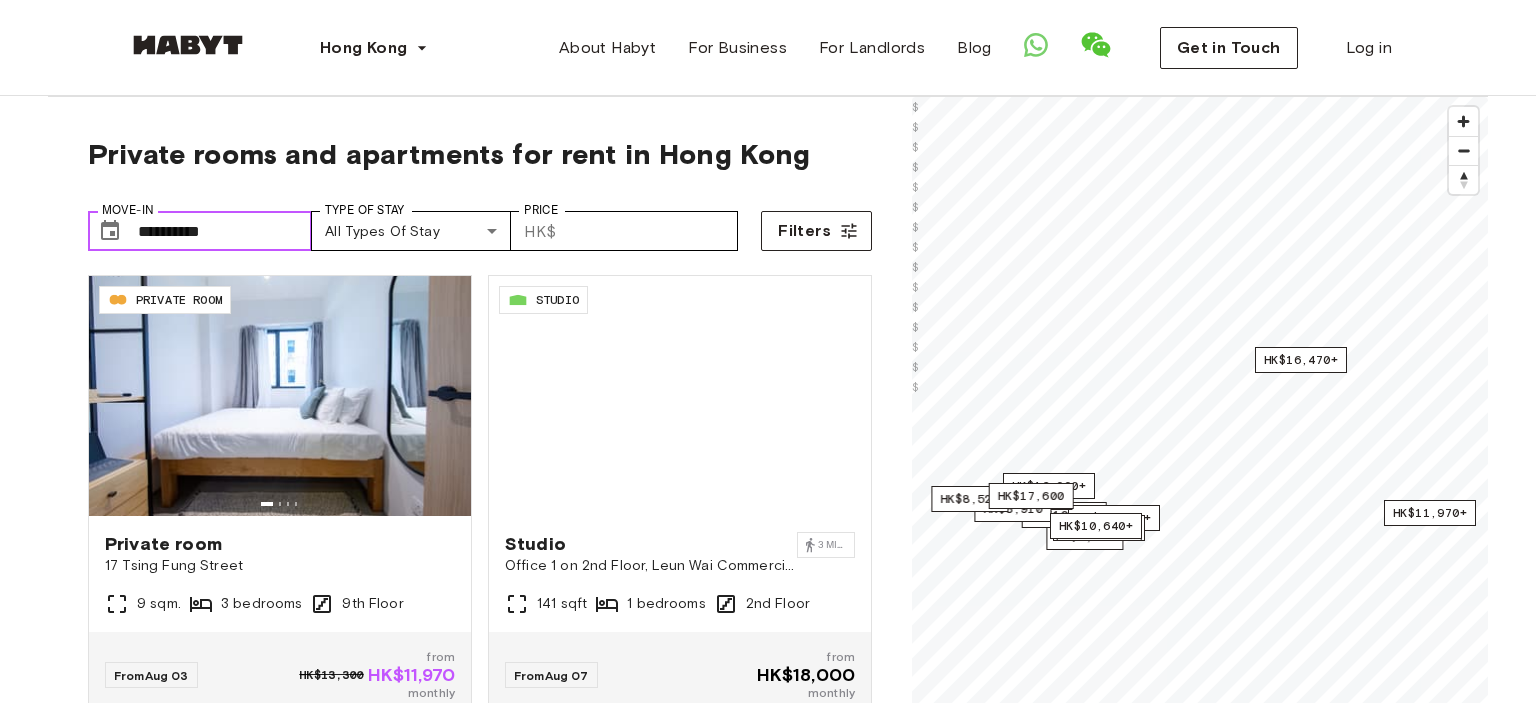 click on "**********" at bounding box center [225, 231] 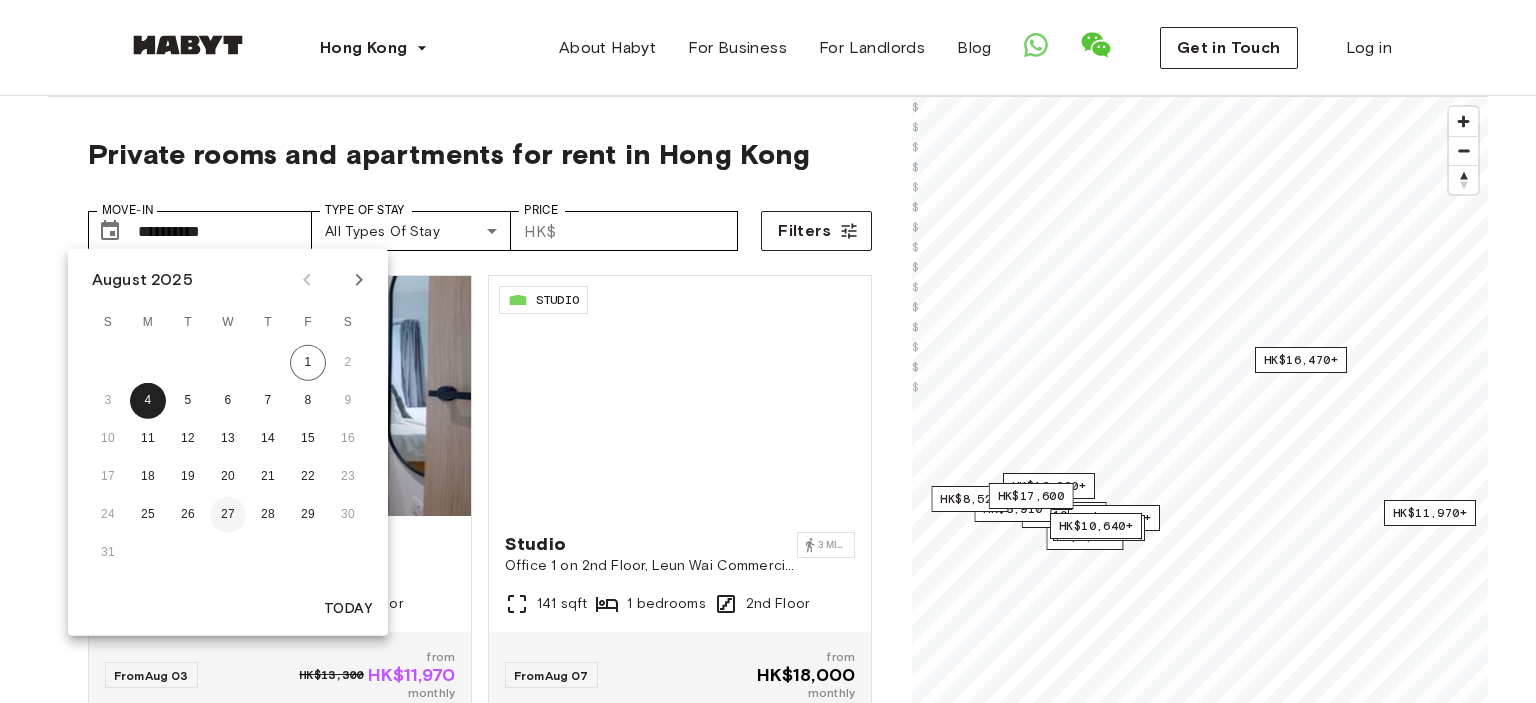 click on "27" at bounding box center (228, 515) 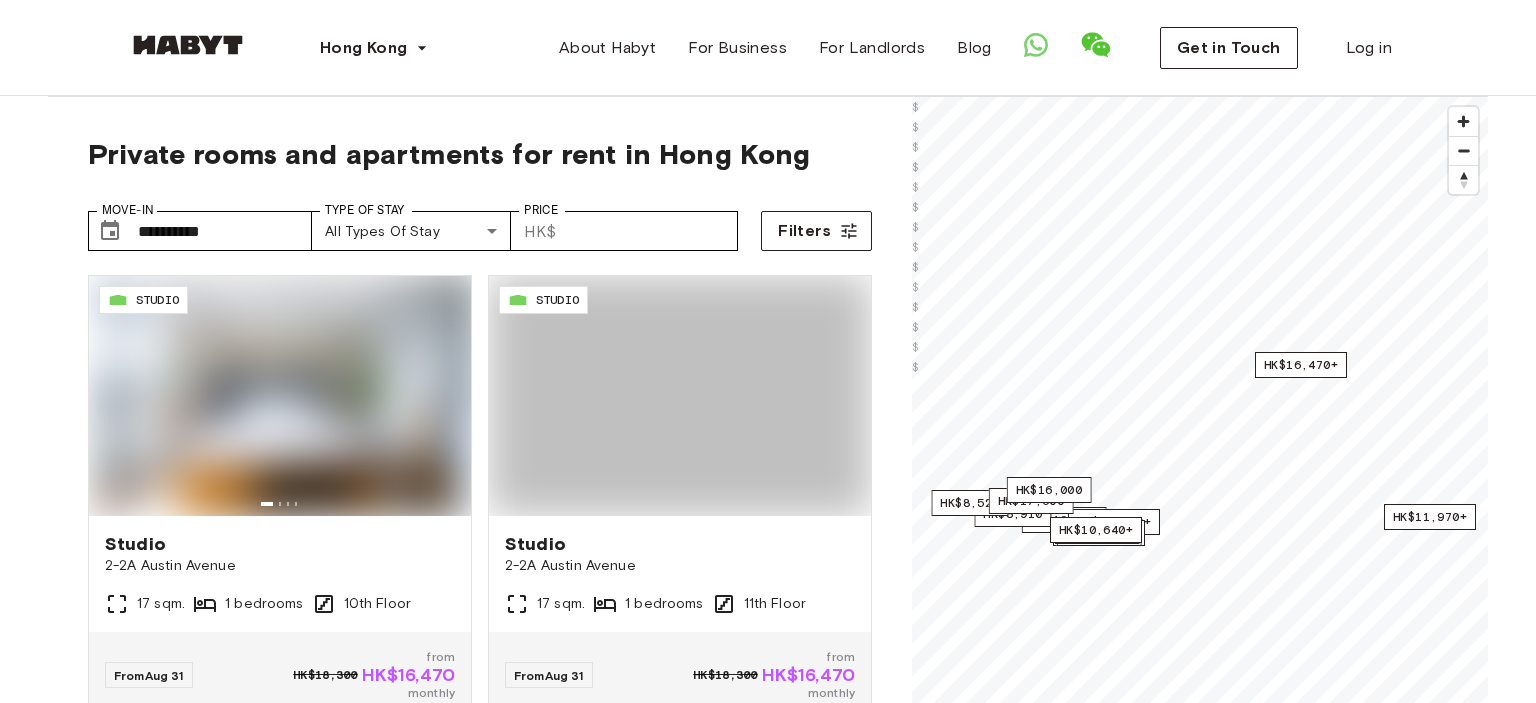 type on "**********" 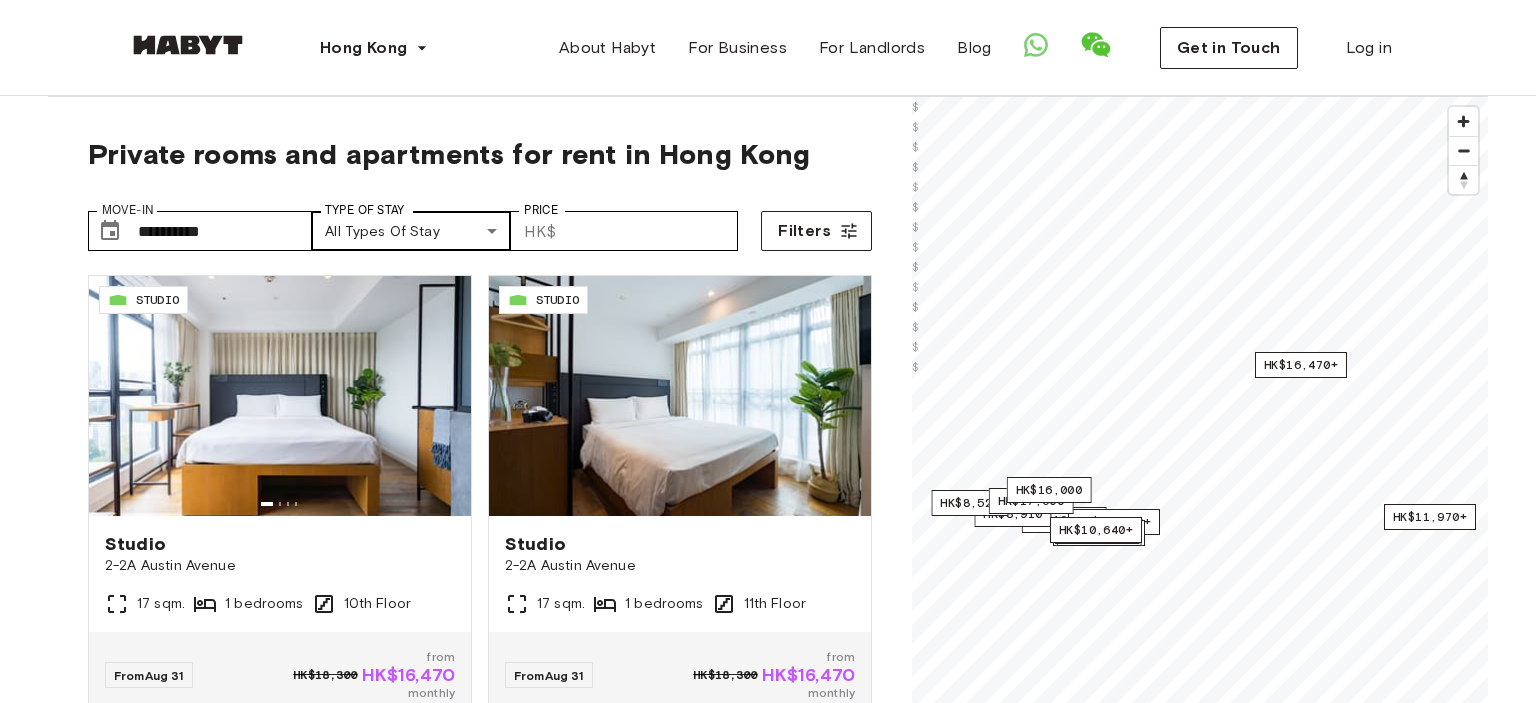 click on "HK$18,300 from HK$16,470 monthly HK-01-001-019-01 STUDIO Studio [NUMBER]-[NUMBER] Austin Avenue 17 sqm. 1 bedrooms 11th Floor From Aug 31 HK$18,300 from HK$16,470 monthly HK-01-046-008-01 PRIVATE ROOM Private room [STREET] [NUMBER] sqm. 3 bedrooms 8th Floor From Sep 03 HK$14,400 from HK$12,960 monthly HK-01-027-001-02 PRIVATE ROOM Private room [NUMBER] Hollywood Road 5 sqm. 4 bedrooms 17th Floor From Sep 03 HK$11,450 from HK$10,305 monthly HK-01-063-001-001 STUDIO Studio [NUMBER] Wellington Street from" at bounding box center (768, 2317) 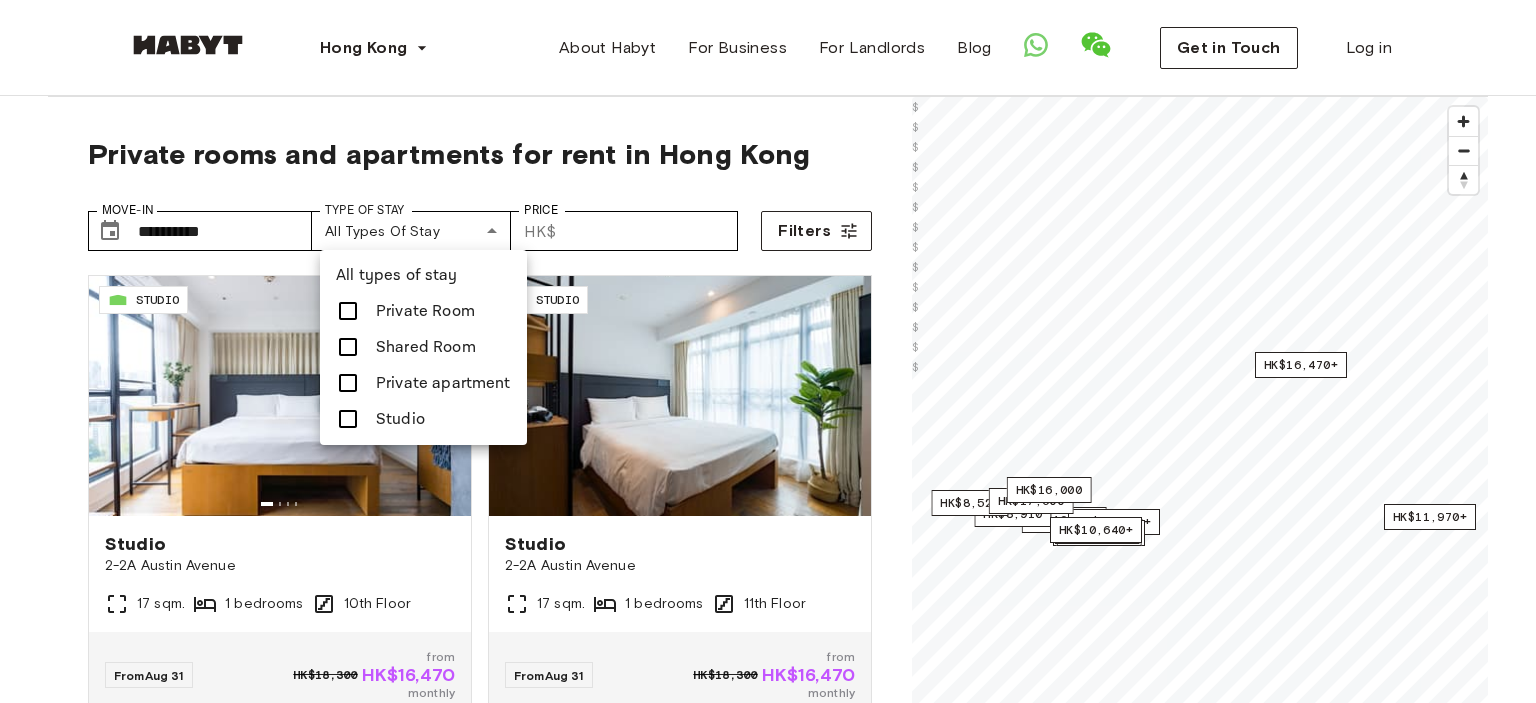 click on "Private Room" at bounding box center [425, 311] 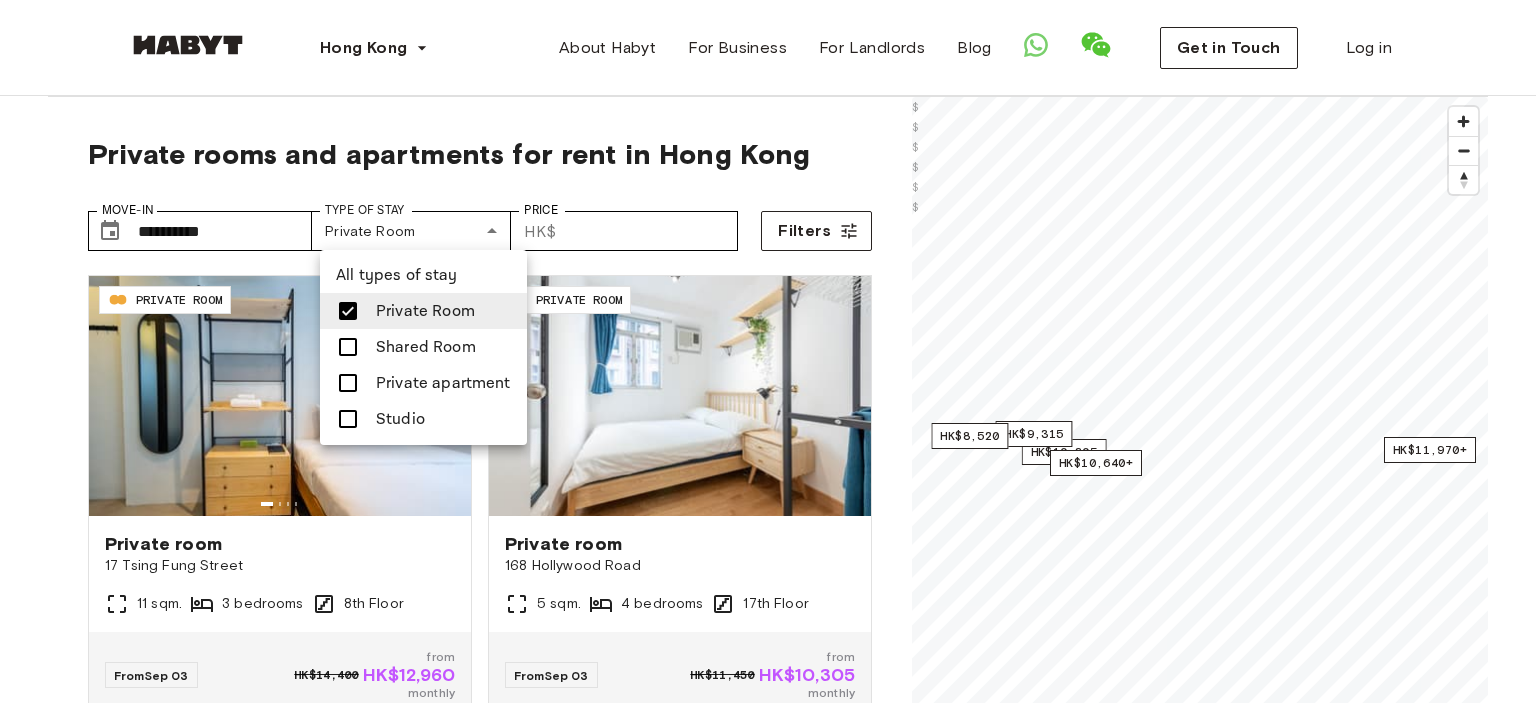 click on "Private apartment" at bounding box center [443, 383] 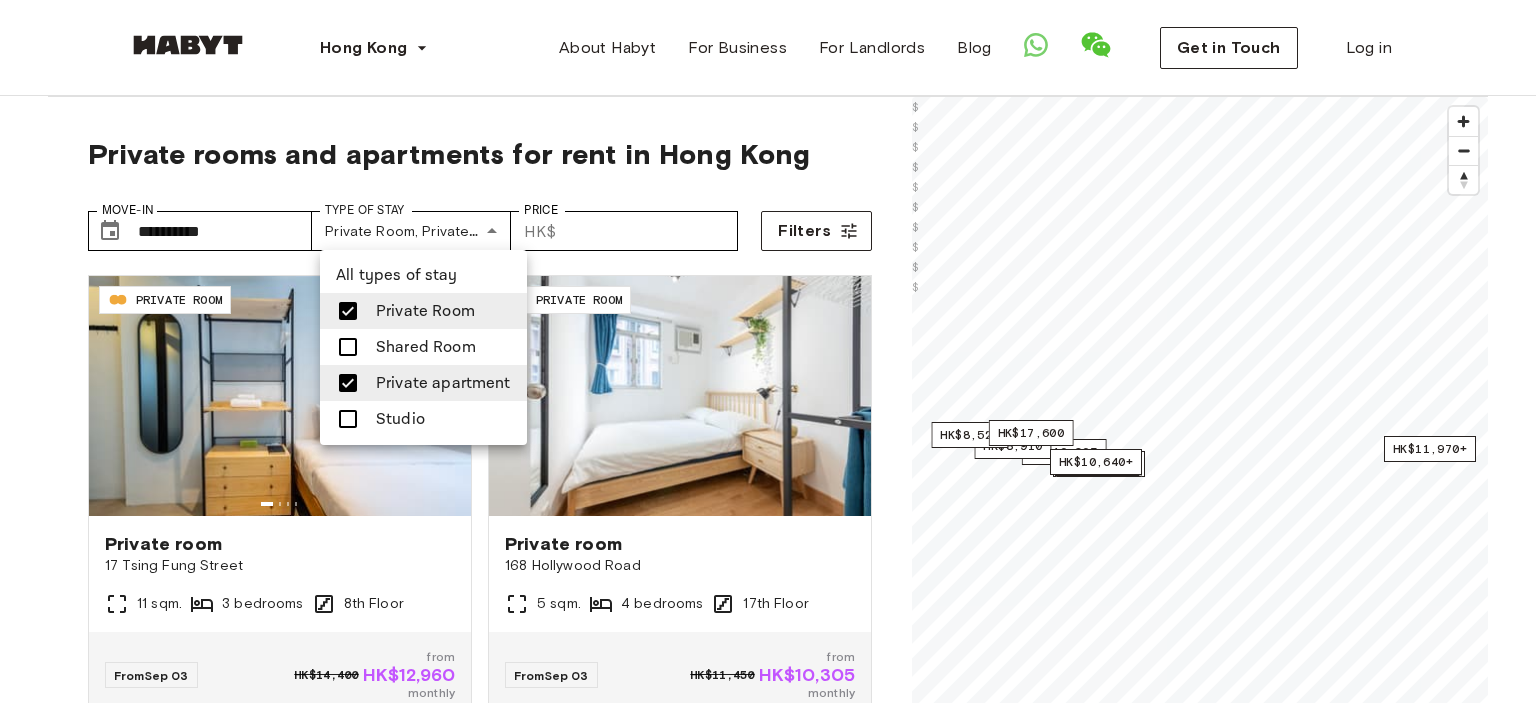 click on "Studio" at bounding box center [423, 419] 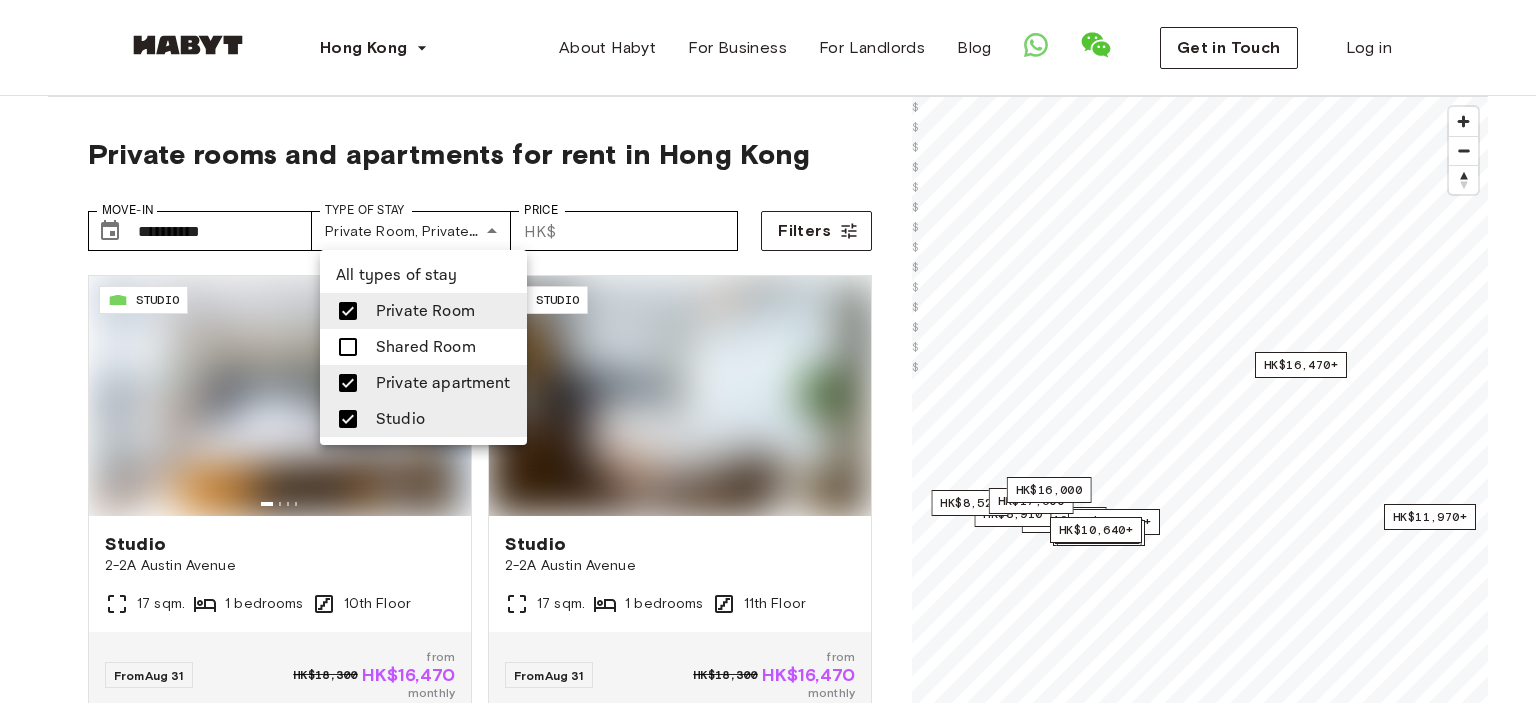 type on "**********" 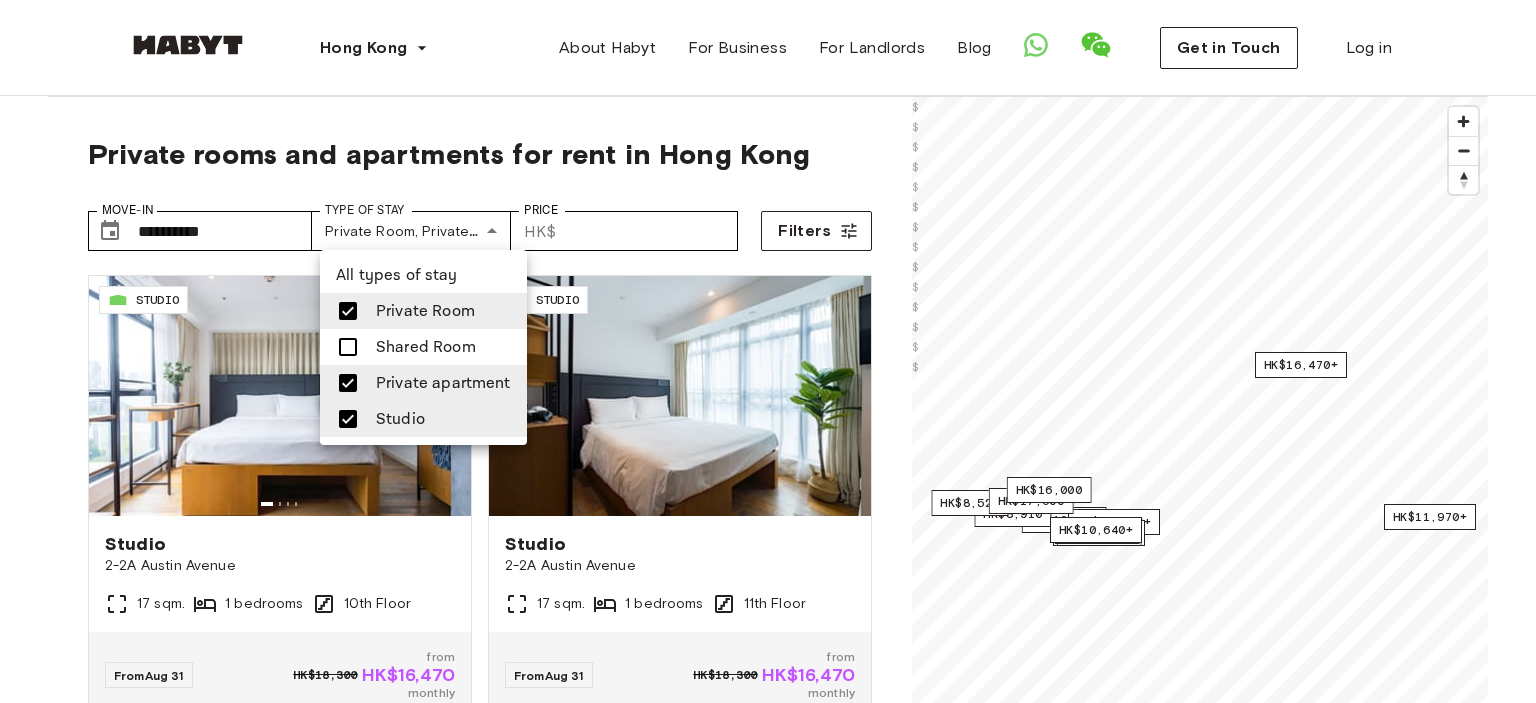 click at bounding box center [768, 351] 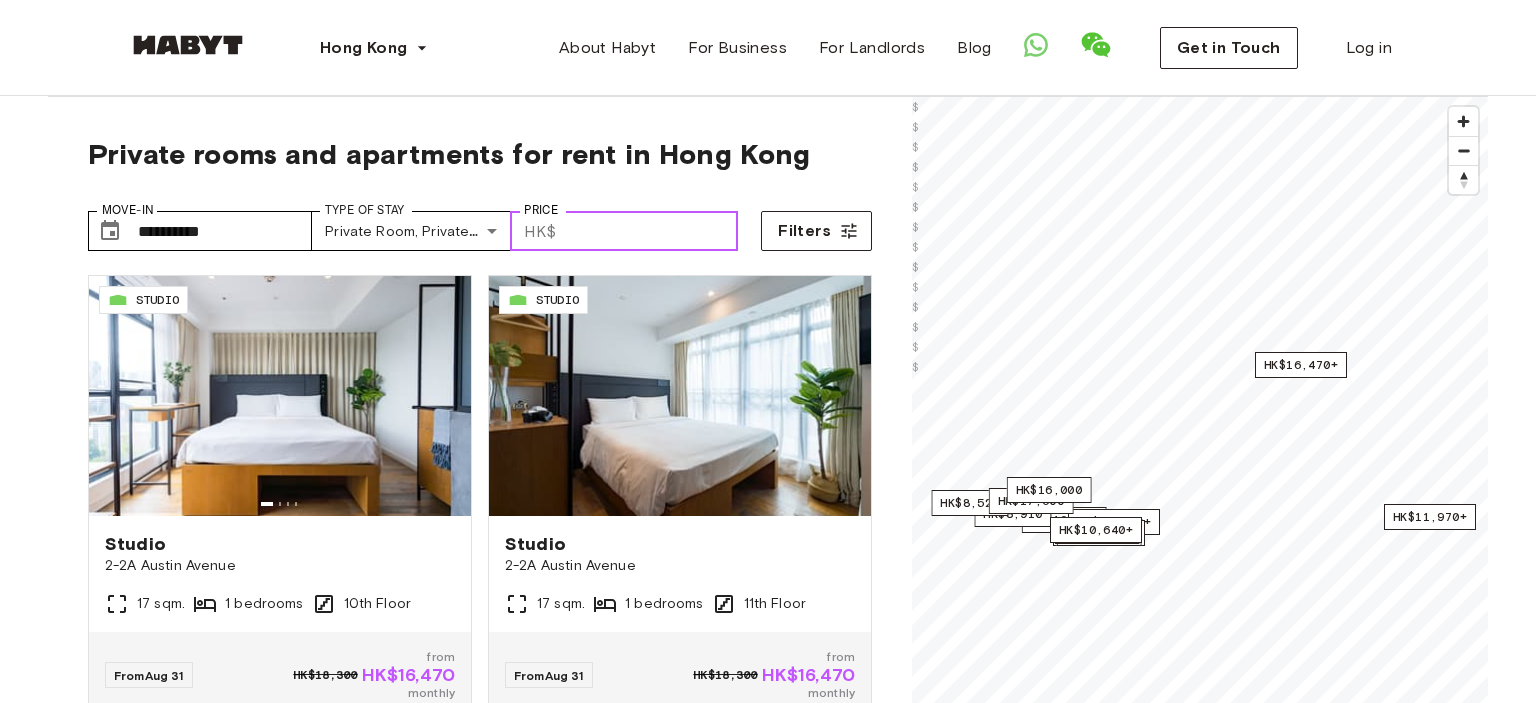 click on "Price" at bounding box center [651, 231] 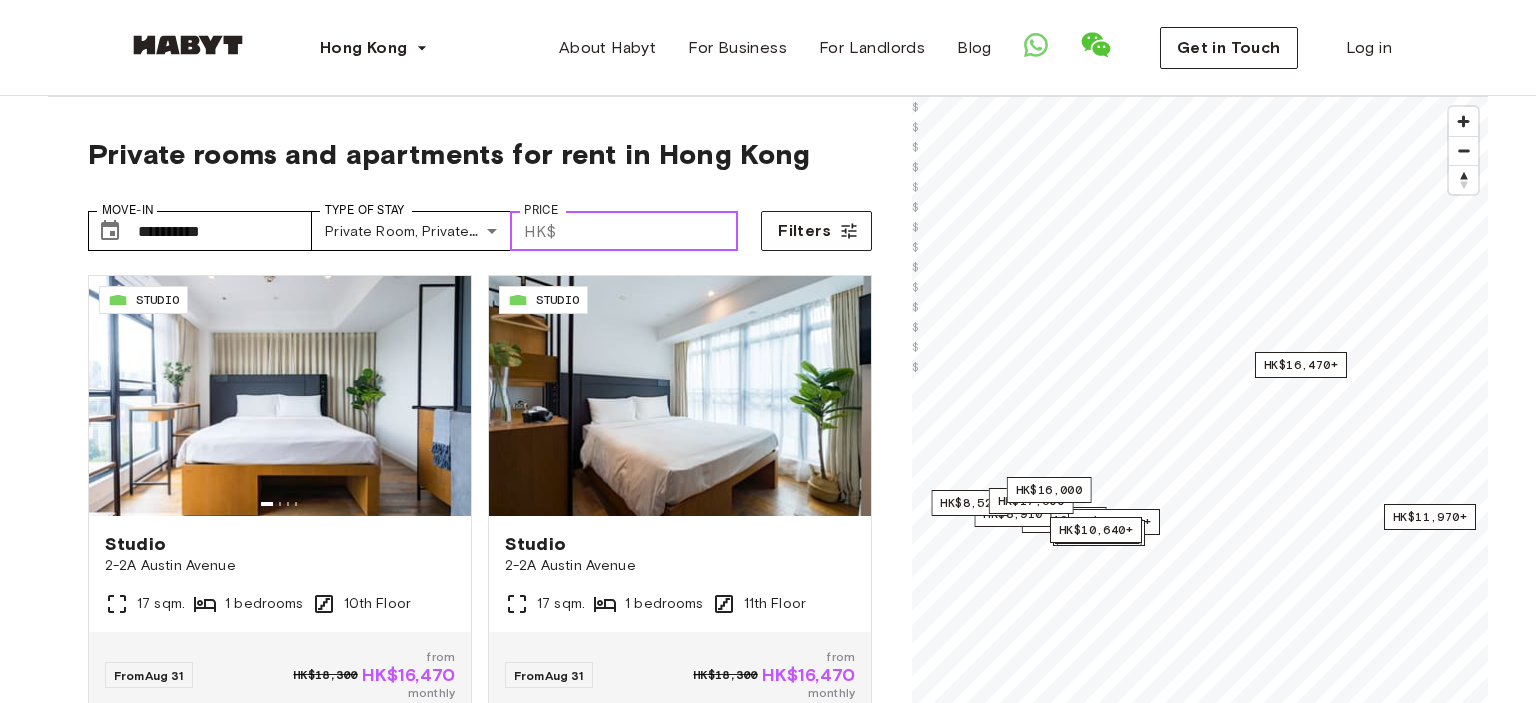 click on "**********" at bounding box center [424, 231] 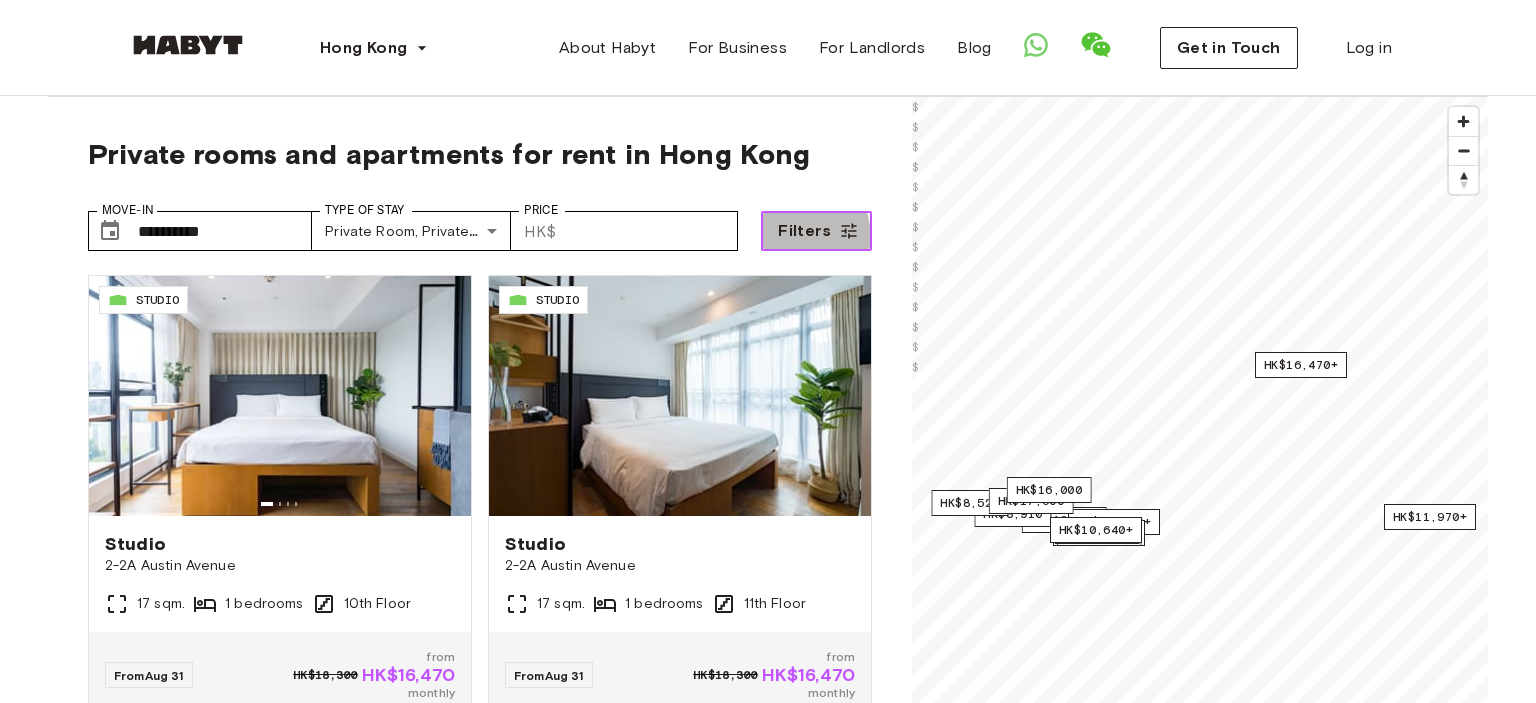 click on "Filters" at bounding box center [816, 231] 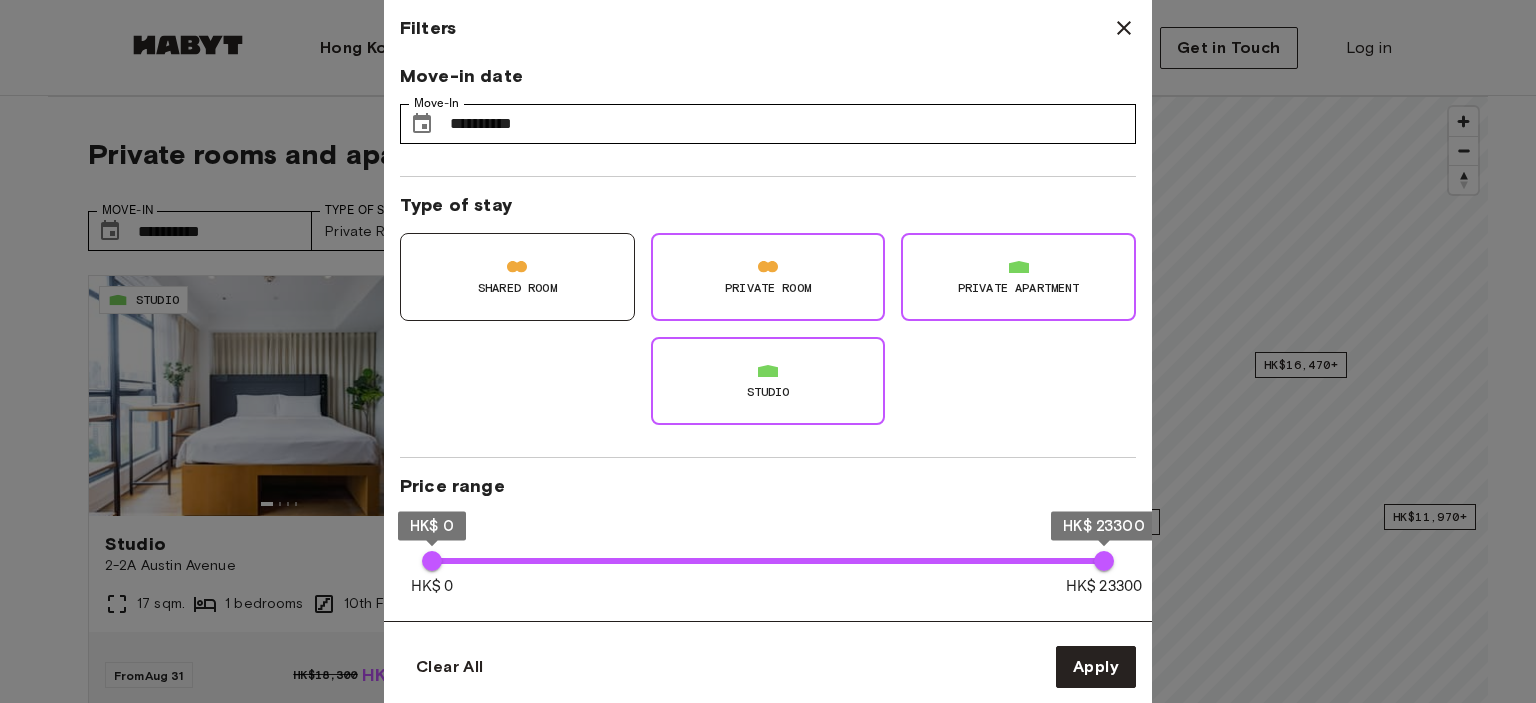 scroll, scrollTop: 186, scrollLeft: 0, axis: vertical 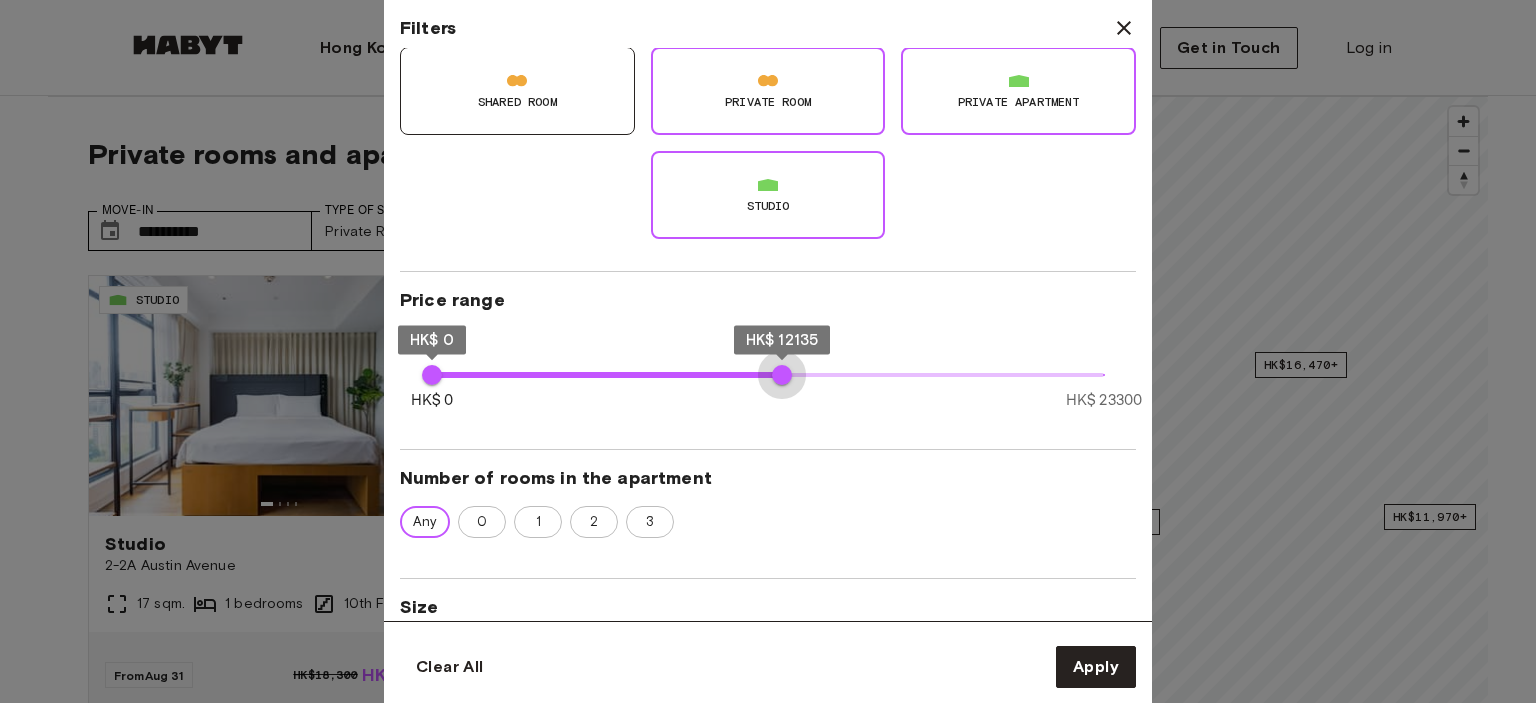 type on "*****" 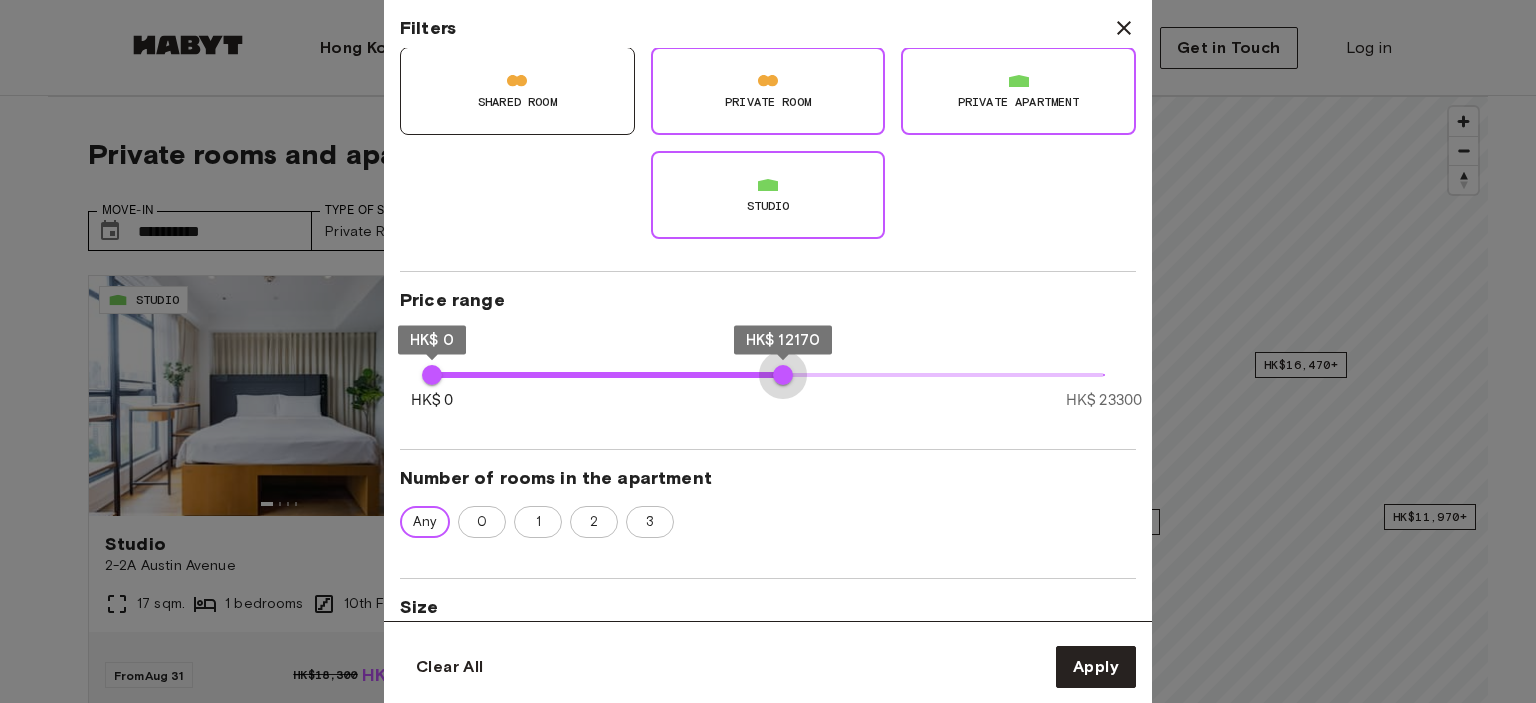 drag, startPoint x: 1098, startPoint y: 378, endPoint x: 783, endPoint y: 388, distance: 315.1587 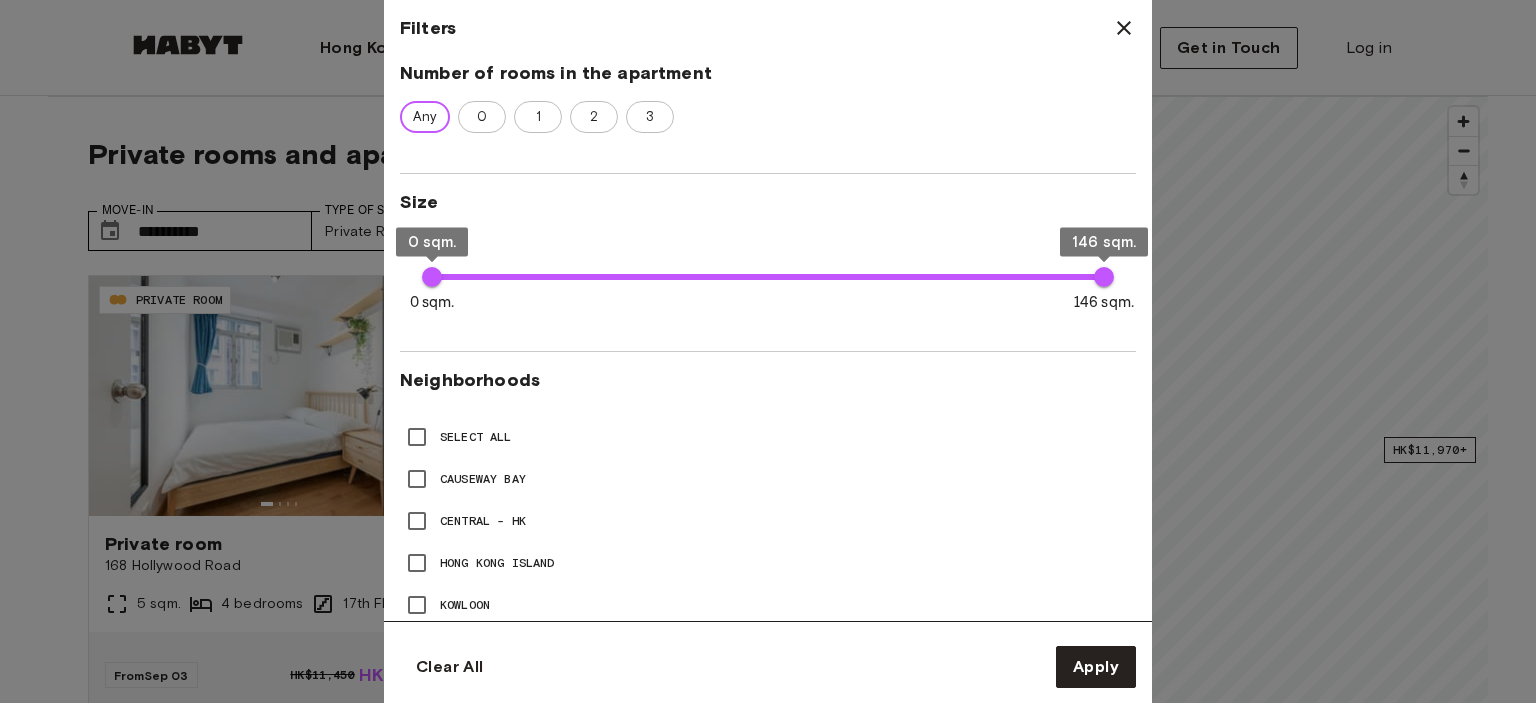 scroll, scrollTop: 595, scrollLeft: 0, axis: vertical 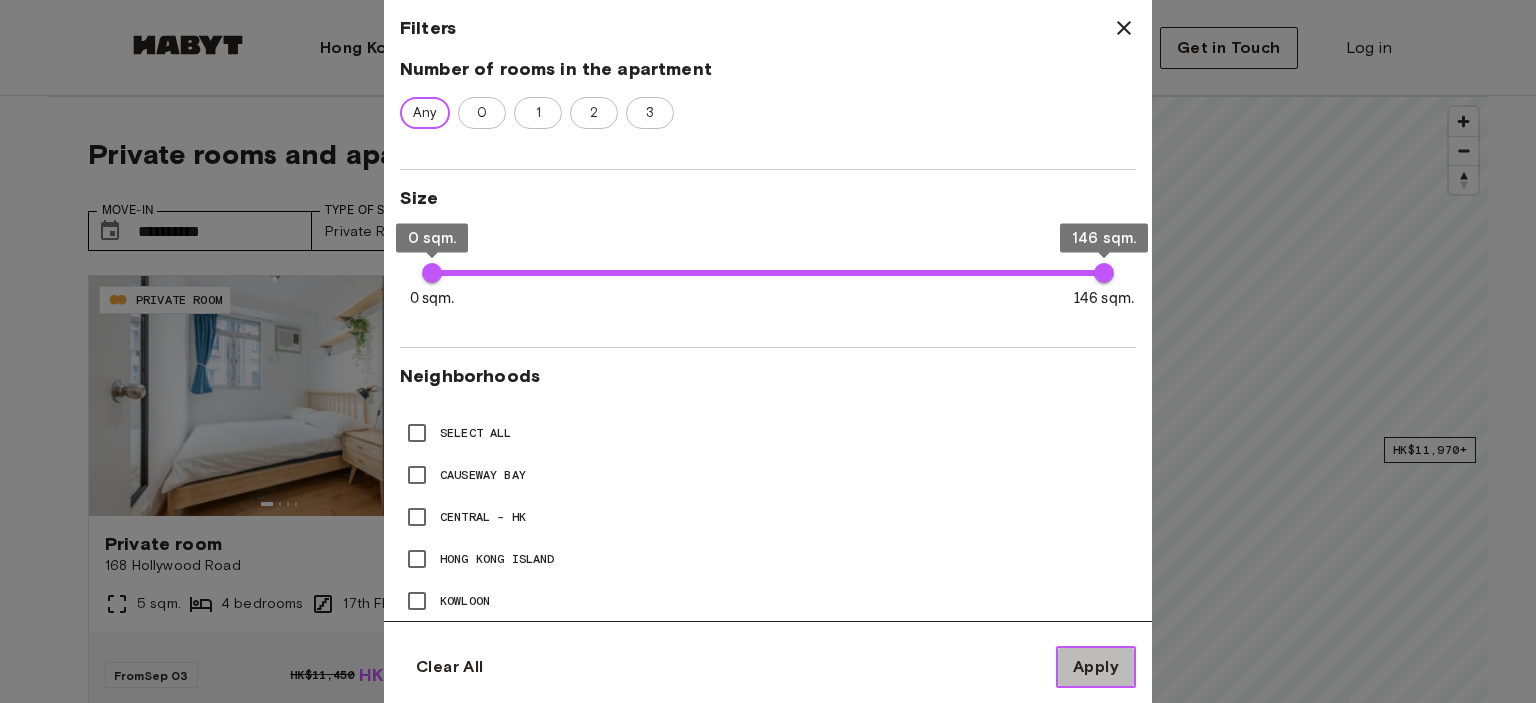 click on "Apply" at bounding box center (1096, 667) 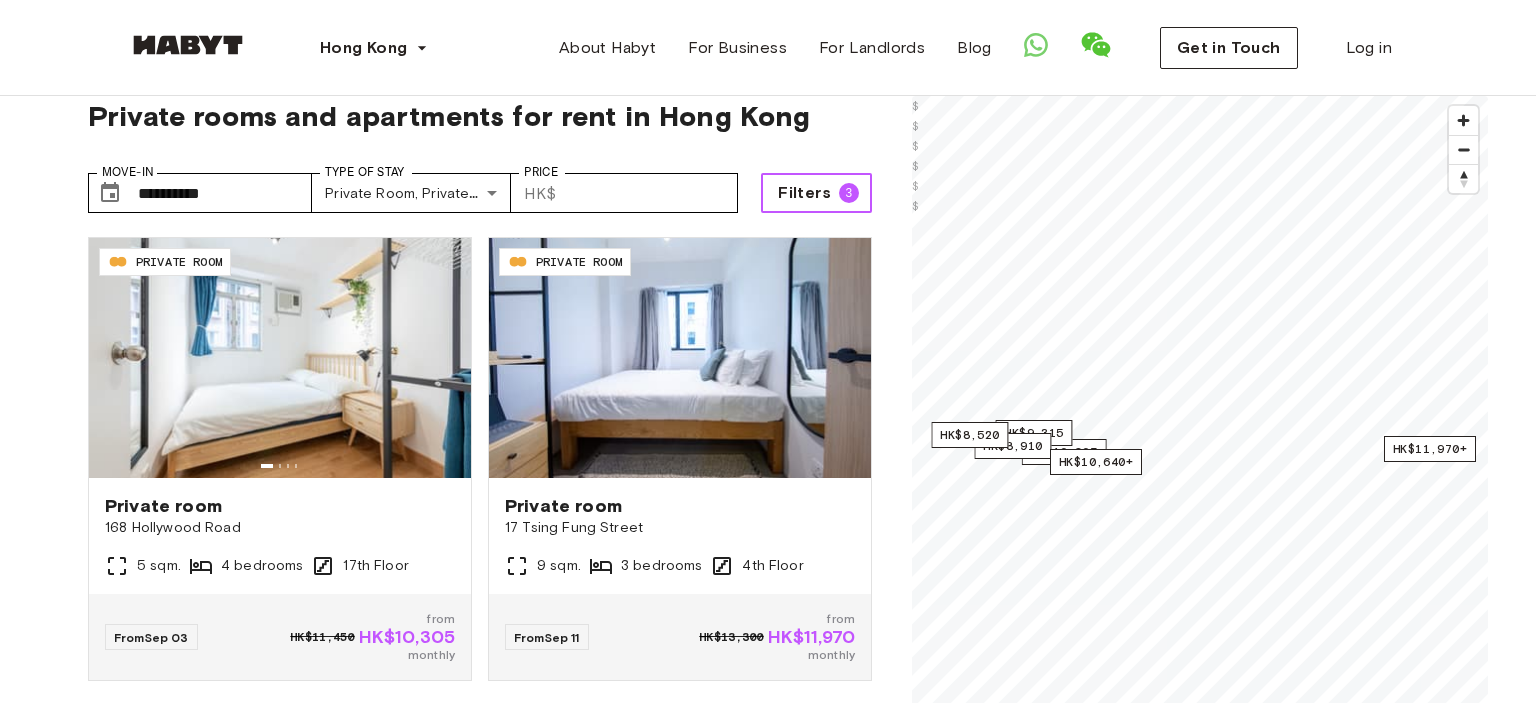 scroll, scrollTop: 0, scrollLeft: 0, axis: both 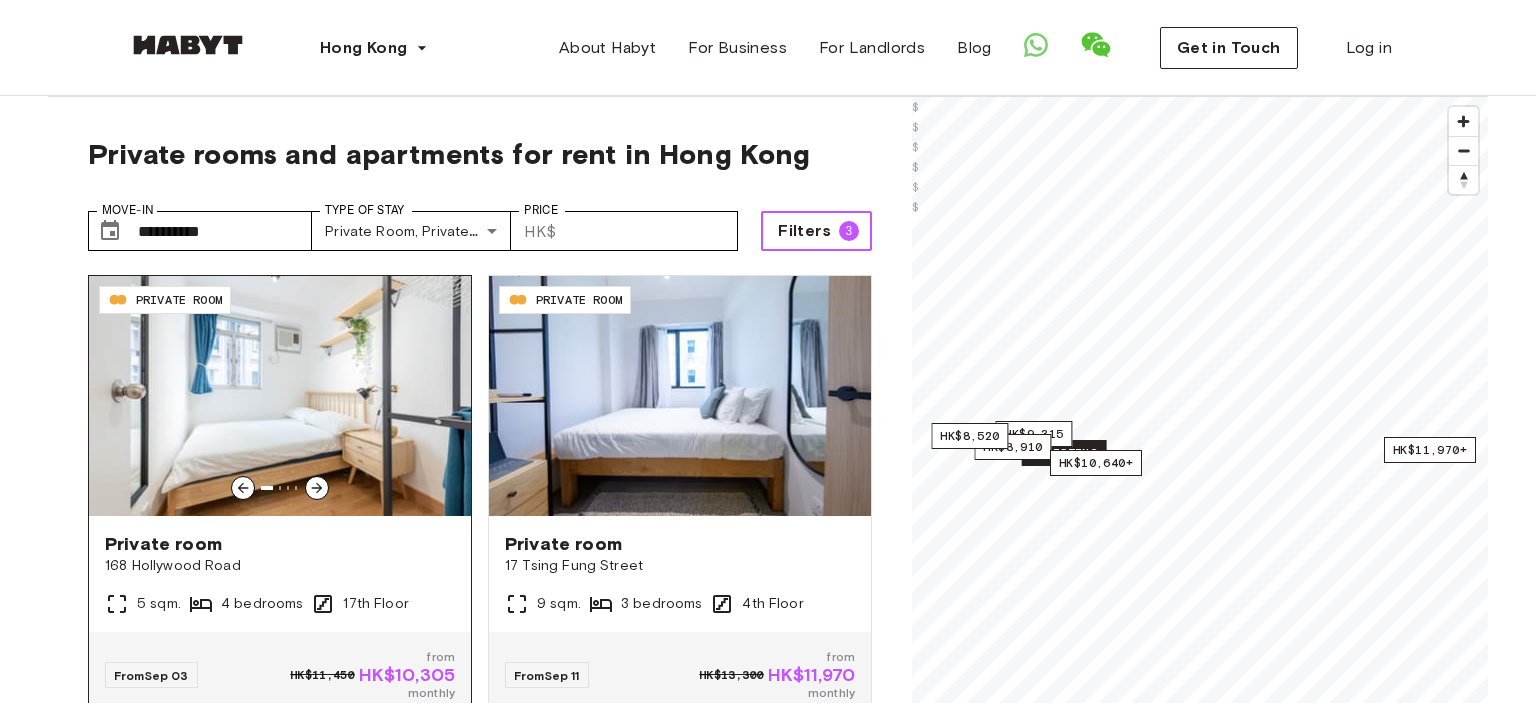 click at bounding box center (280, 396) 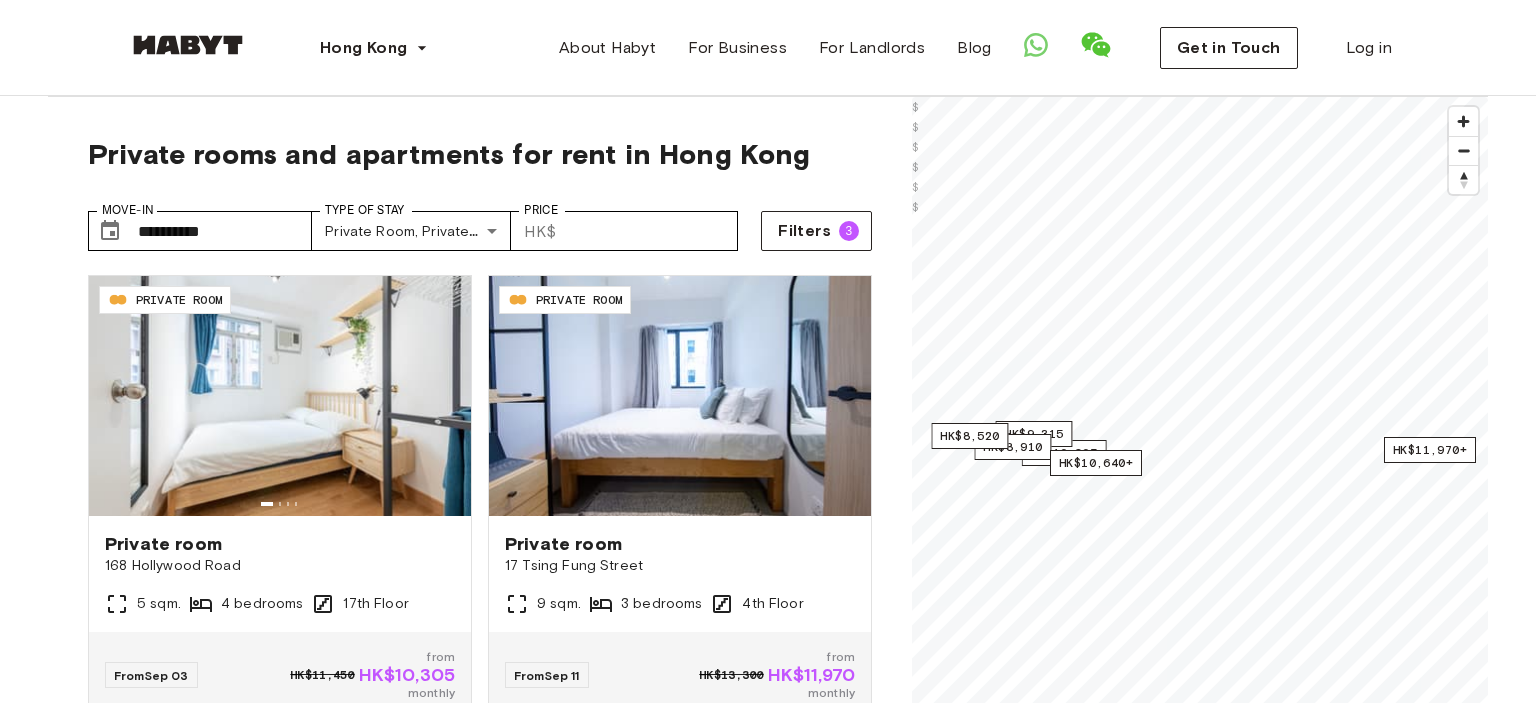 click on "**********" at bounding box center (424, 231) 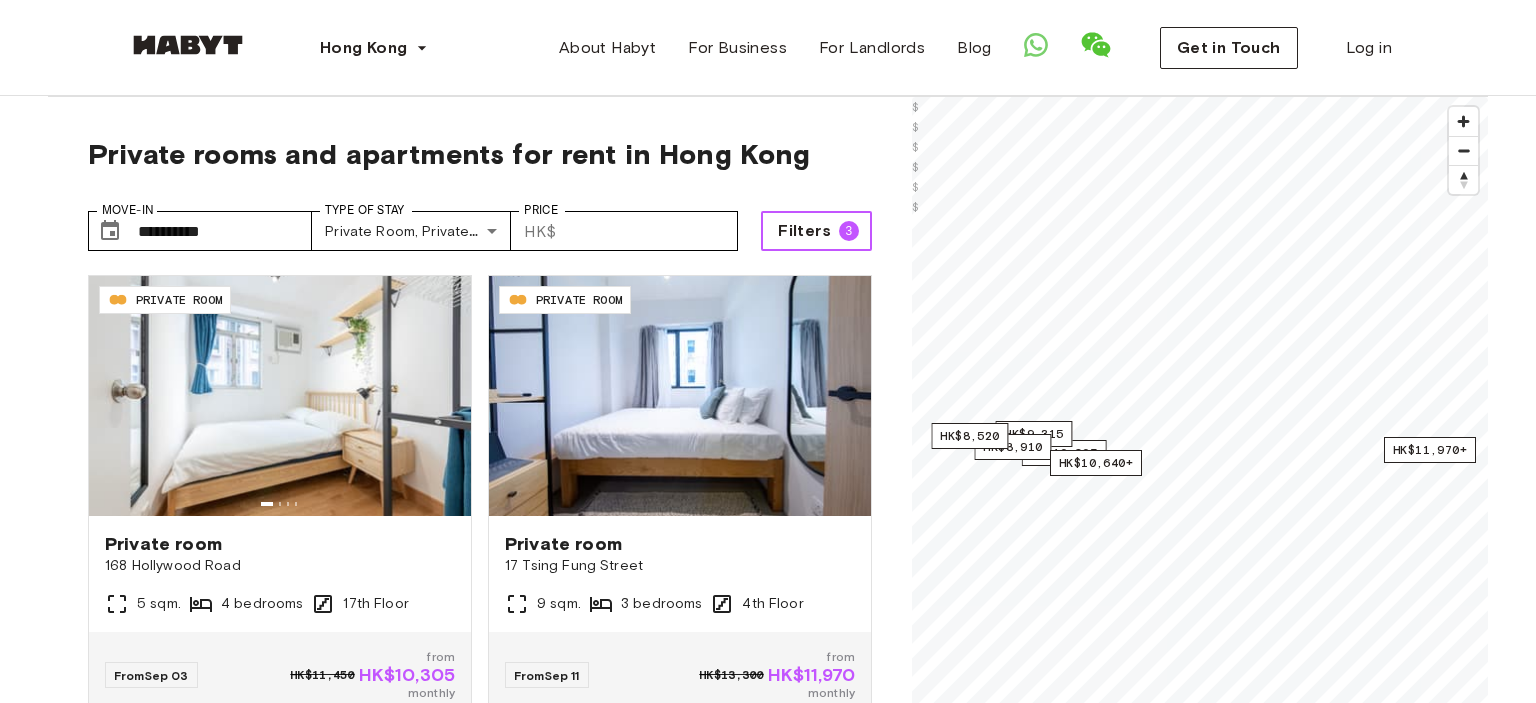 click on "Filters" at bounding box center [804, 231] 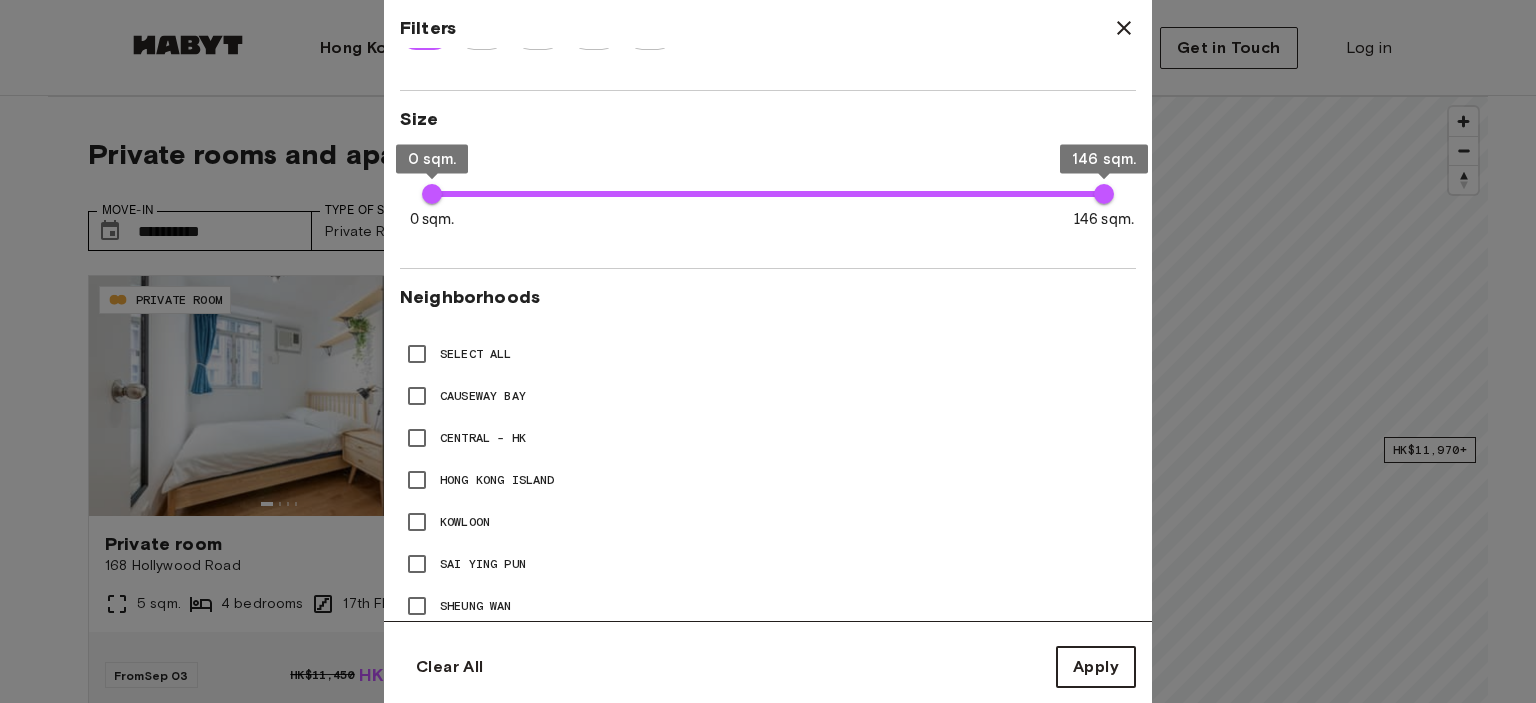 scroll, scrollTop: 674, scrollLeft: 0, axis: vertical 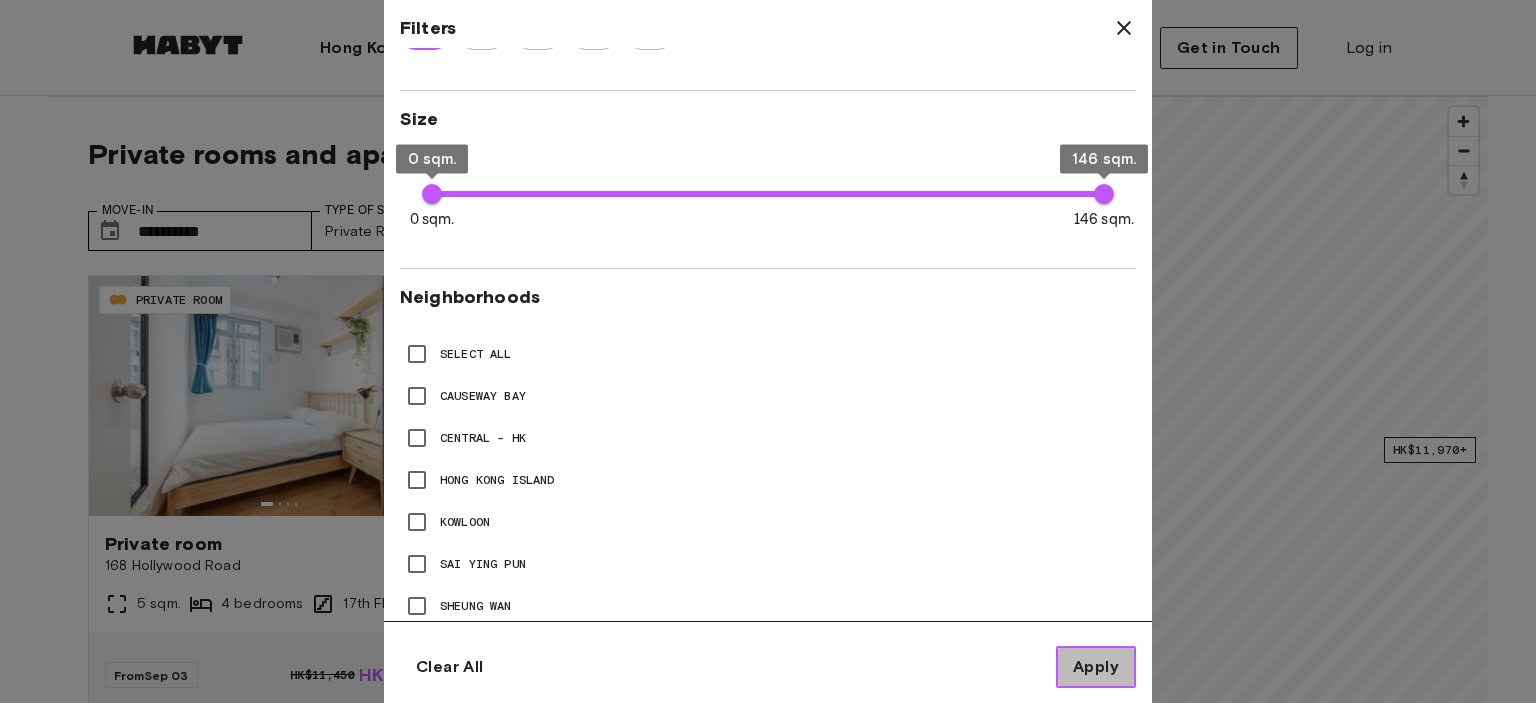click on "Apply" at bounding box center [1096, 667] 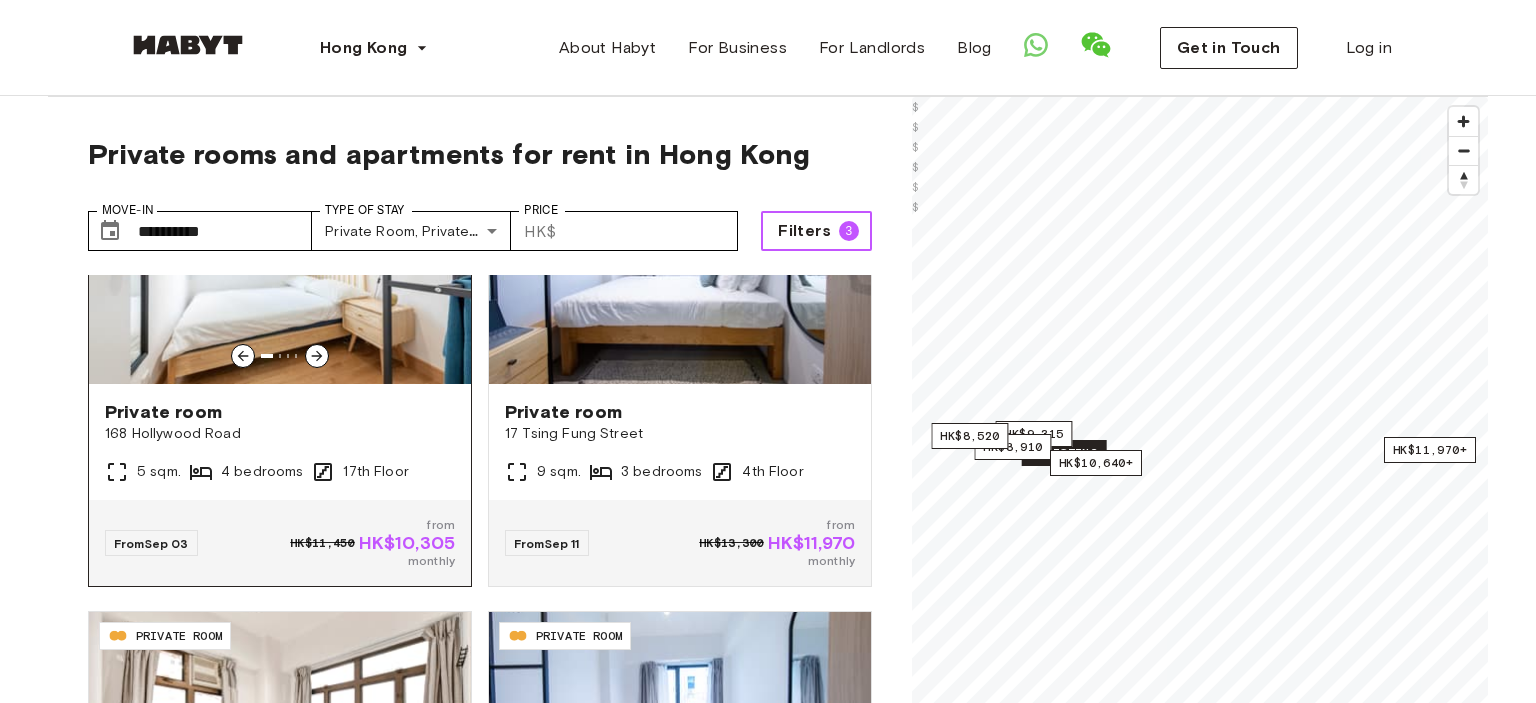 scroll, scrollTop: 135, scrollLeft: 0, axis: vertical 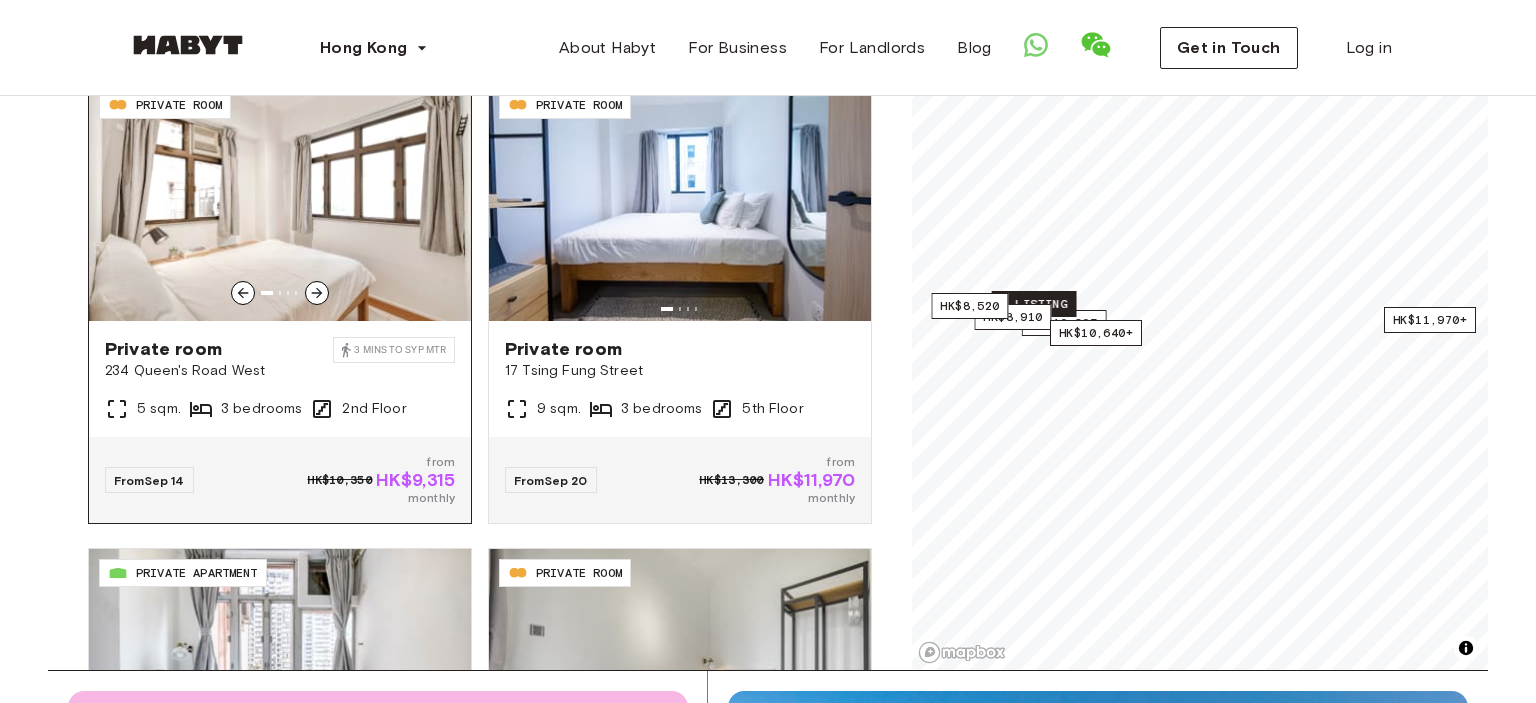 click on "Private room" at bounding box center (219, 349) 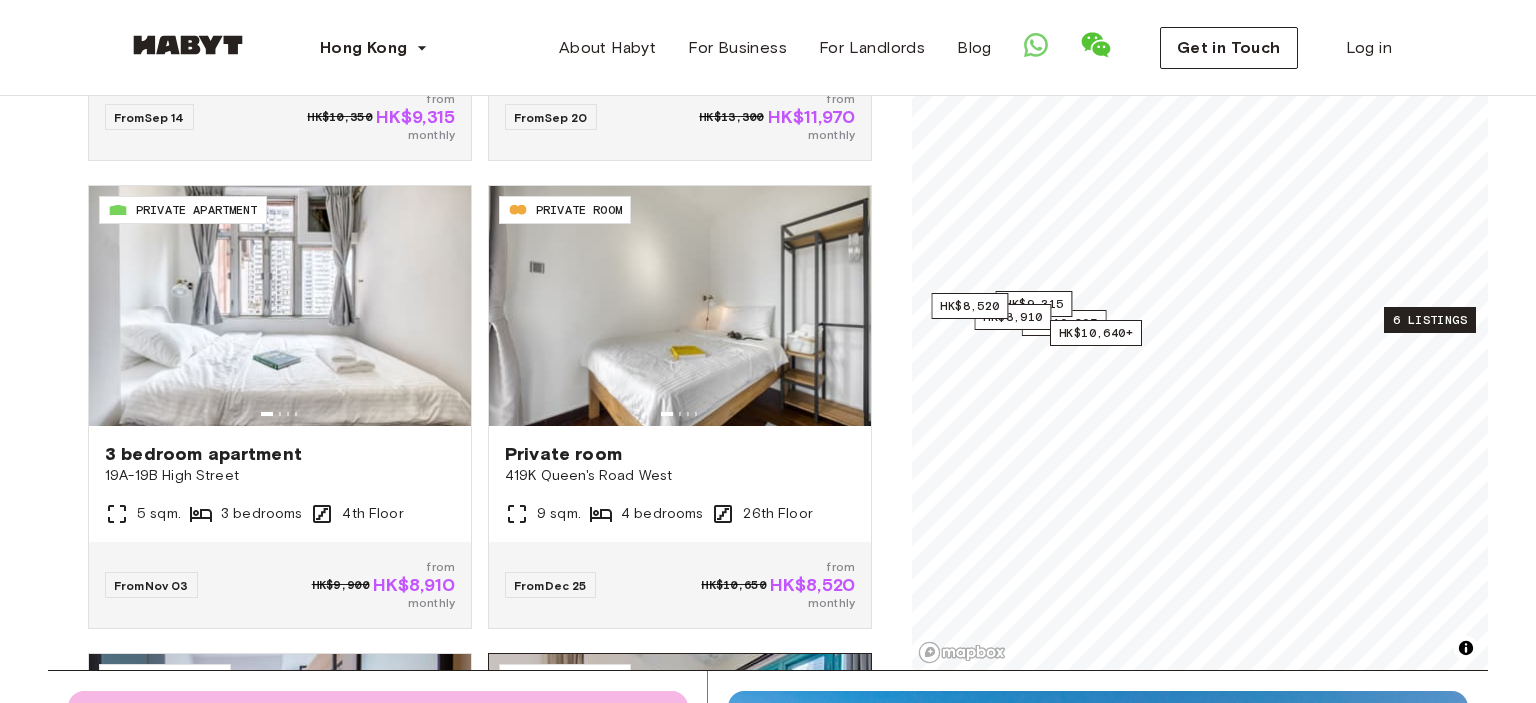 scroll, scrollTop: 0, scrollLeft: 0, axis: both 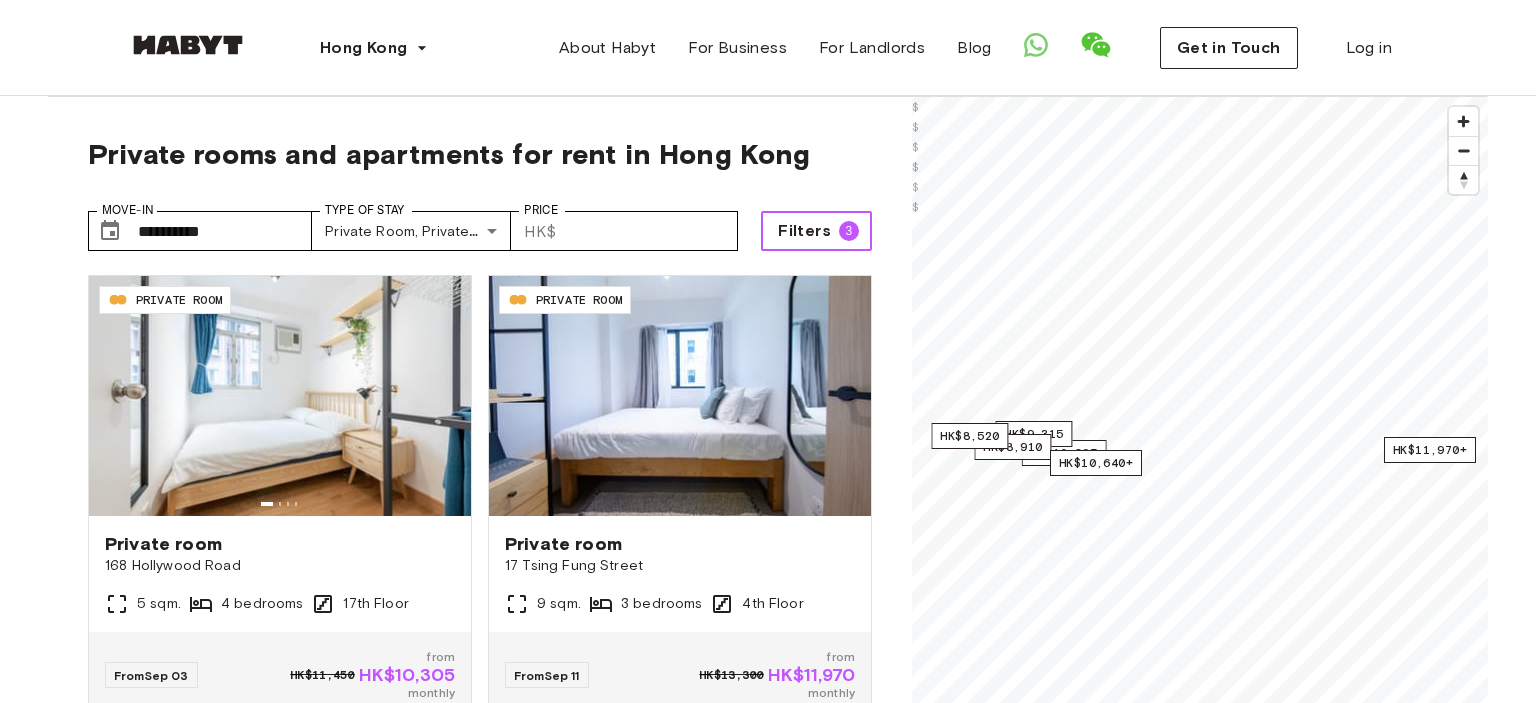 click on "Filters" at bounding box center [804, 231] 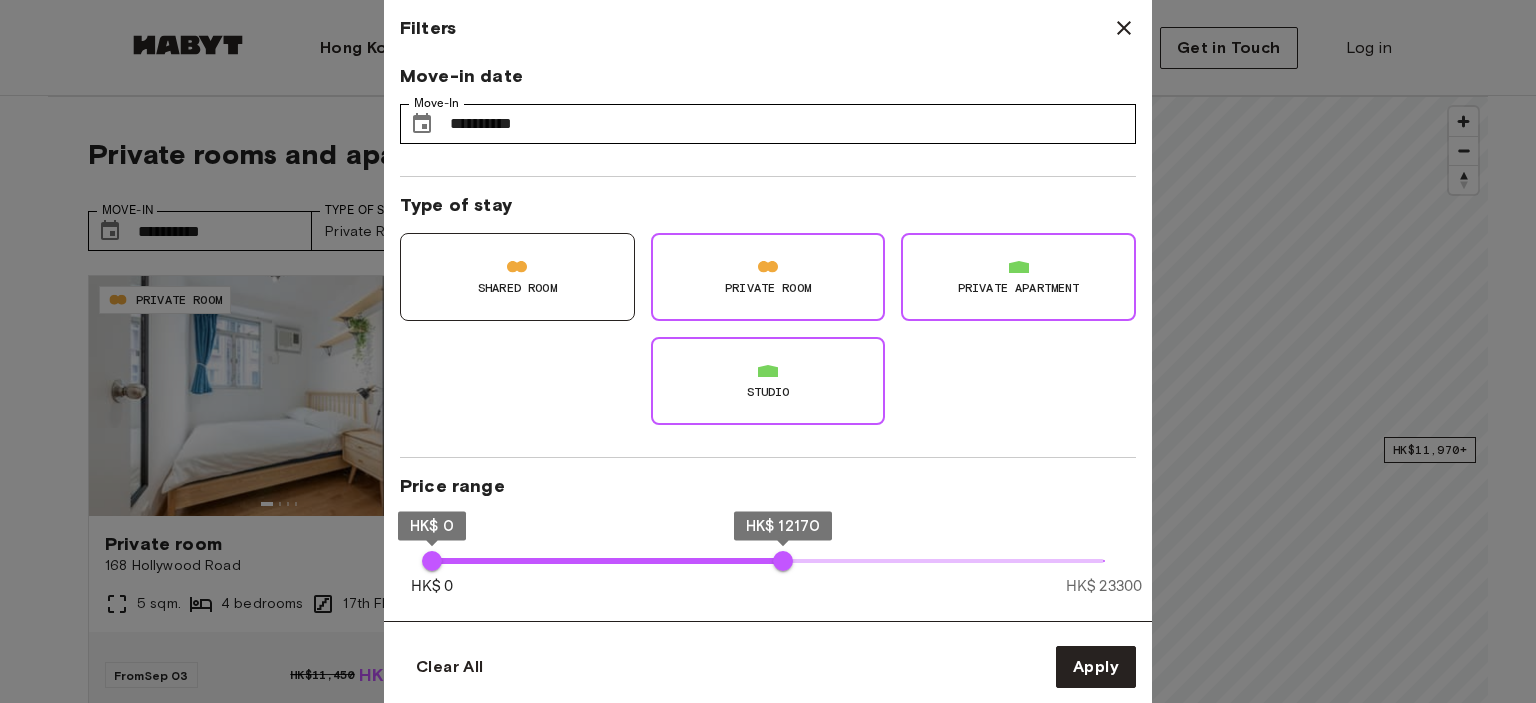 click on "Private Room" at bounding box center [768, 277] 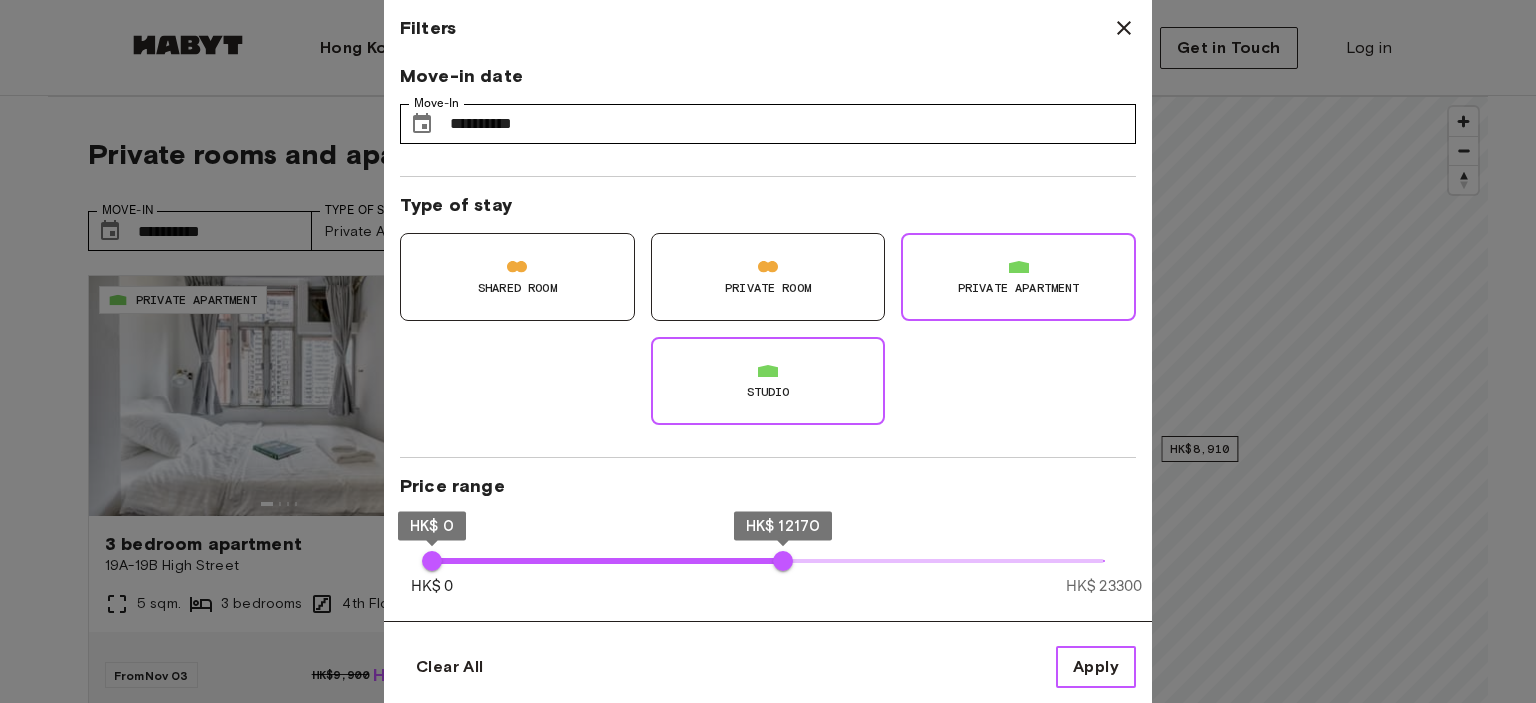 click on "Apply" at bounding box center [1096, 667] 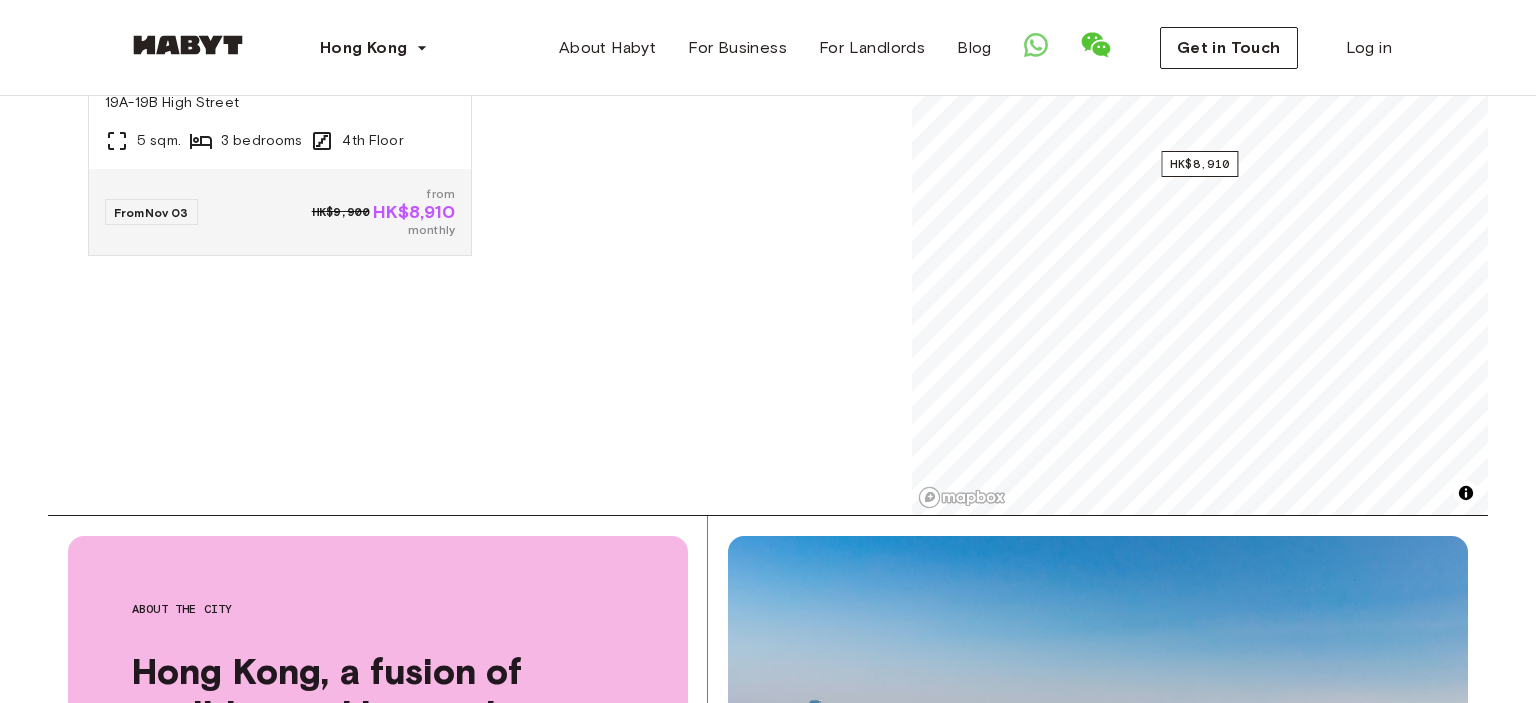 scroll, scrollTop: 0, scrollLeft: 0, axis: both 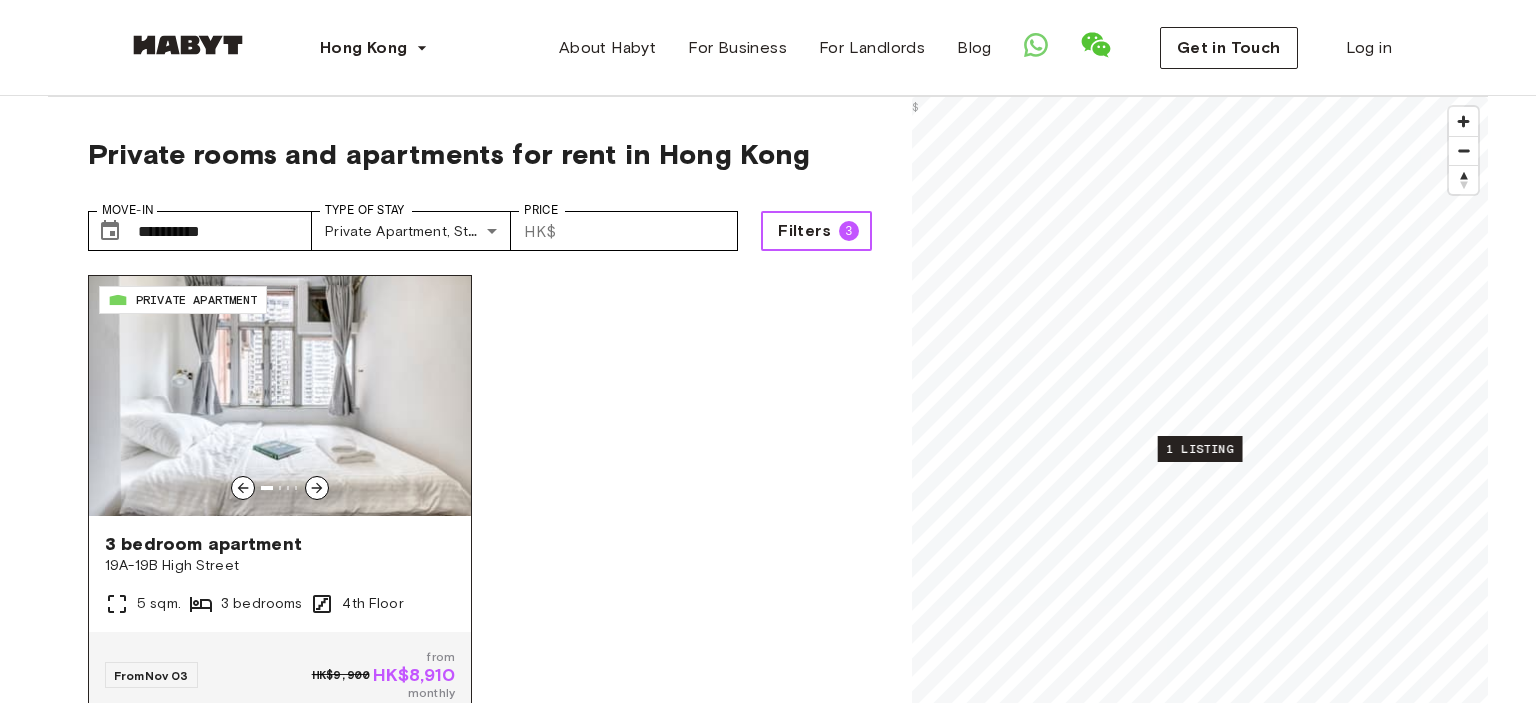 click at bounding box center [280, 396] 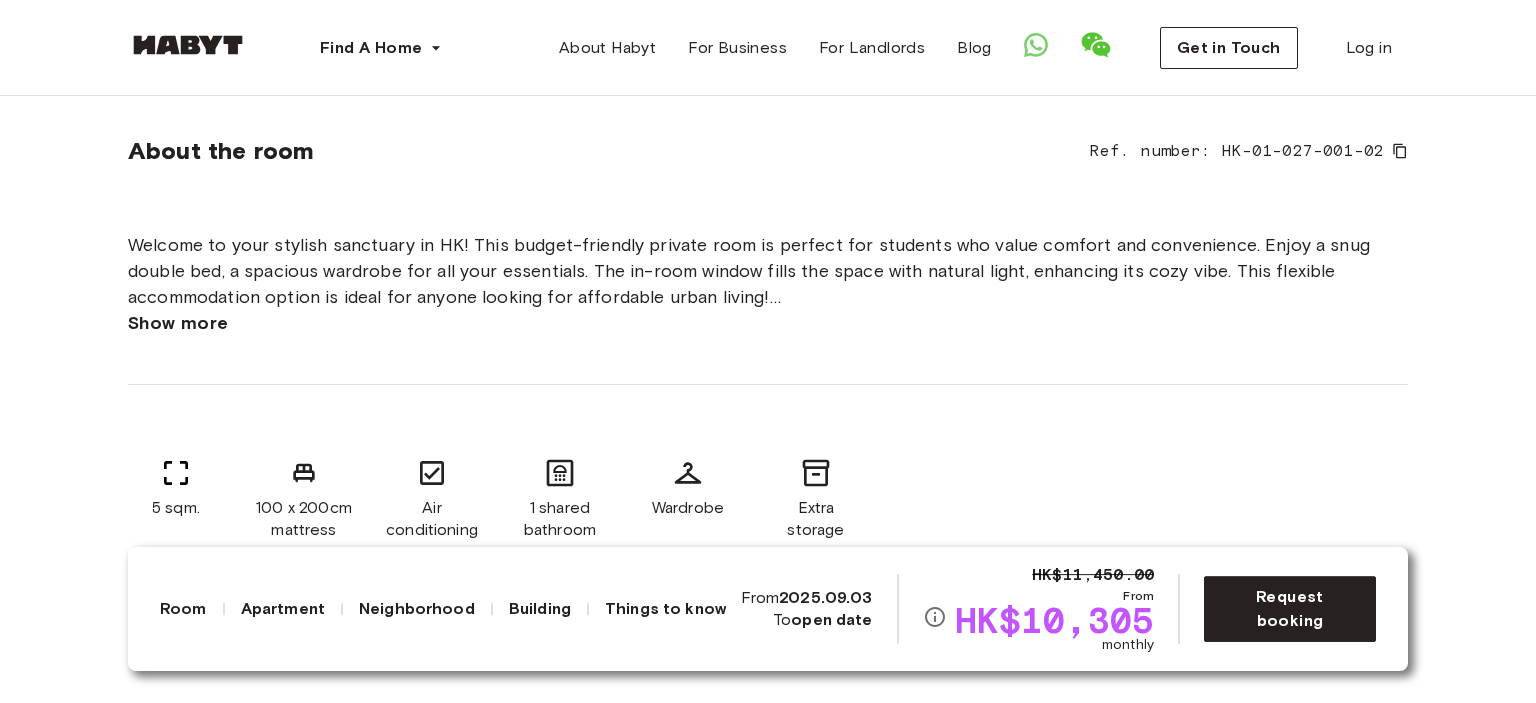 scroll, scrollTop: 0, scrollLeft: 0, axis: both 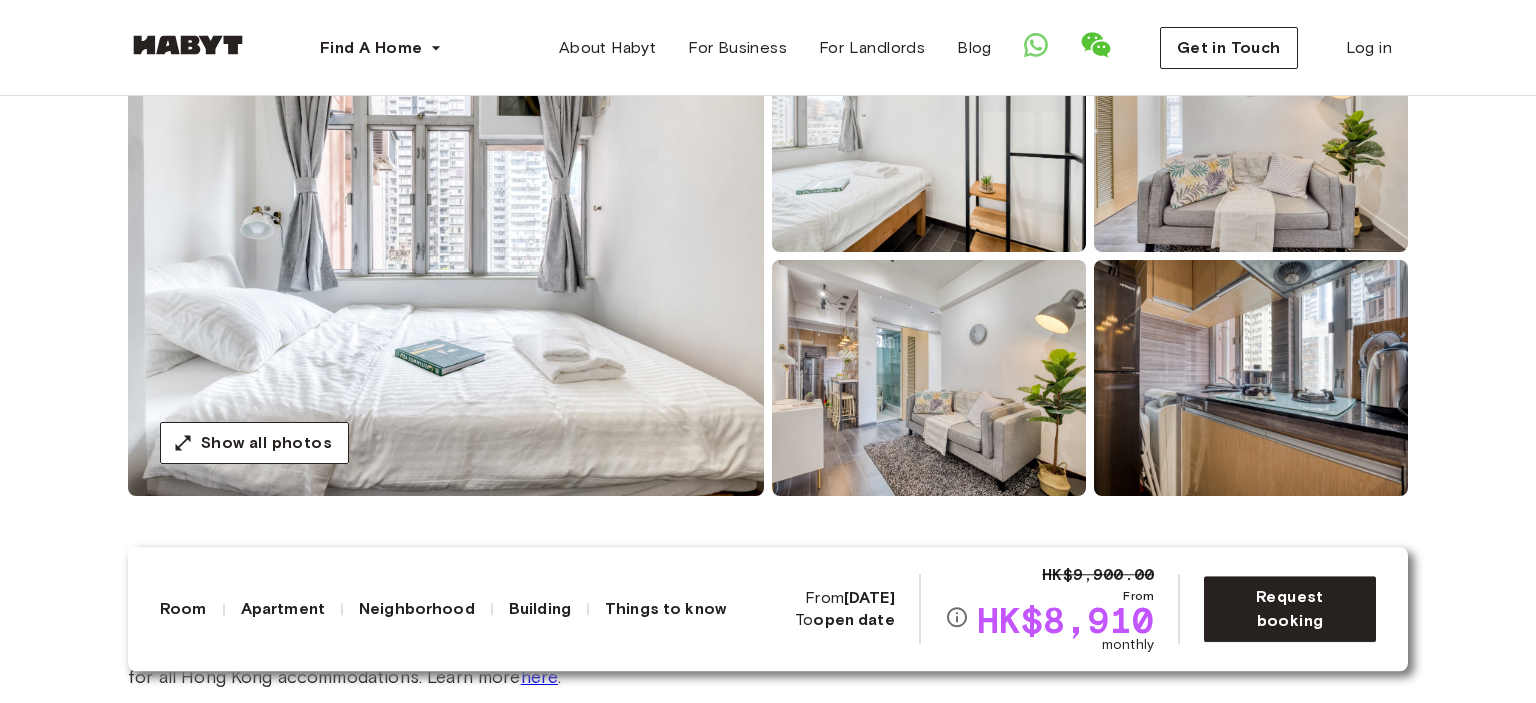 click at bounding box center (446, 256) 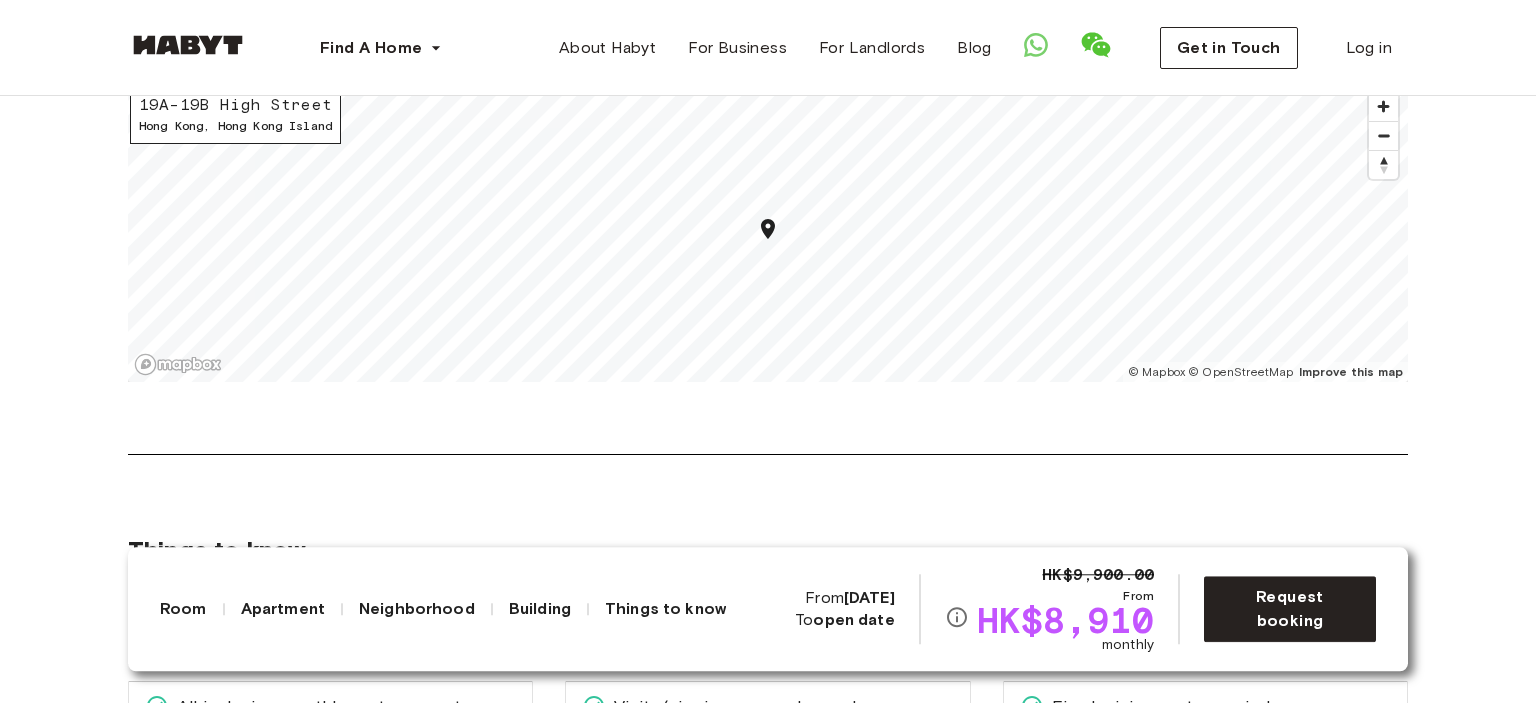 scroll, scrollTop: 1907, scrollLeft: 0, axis: vertical 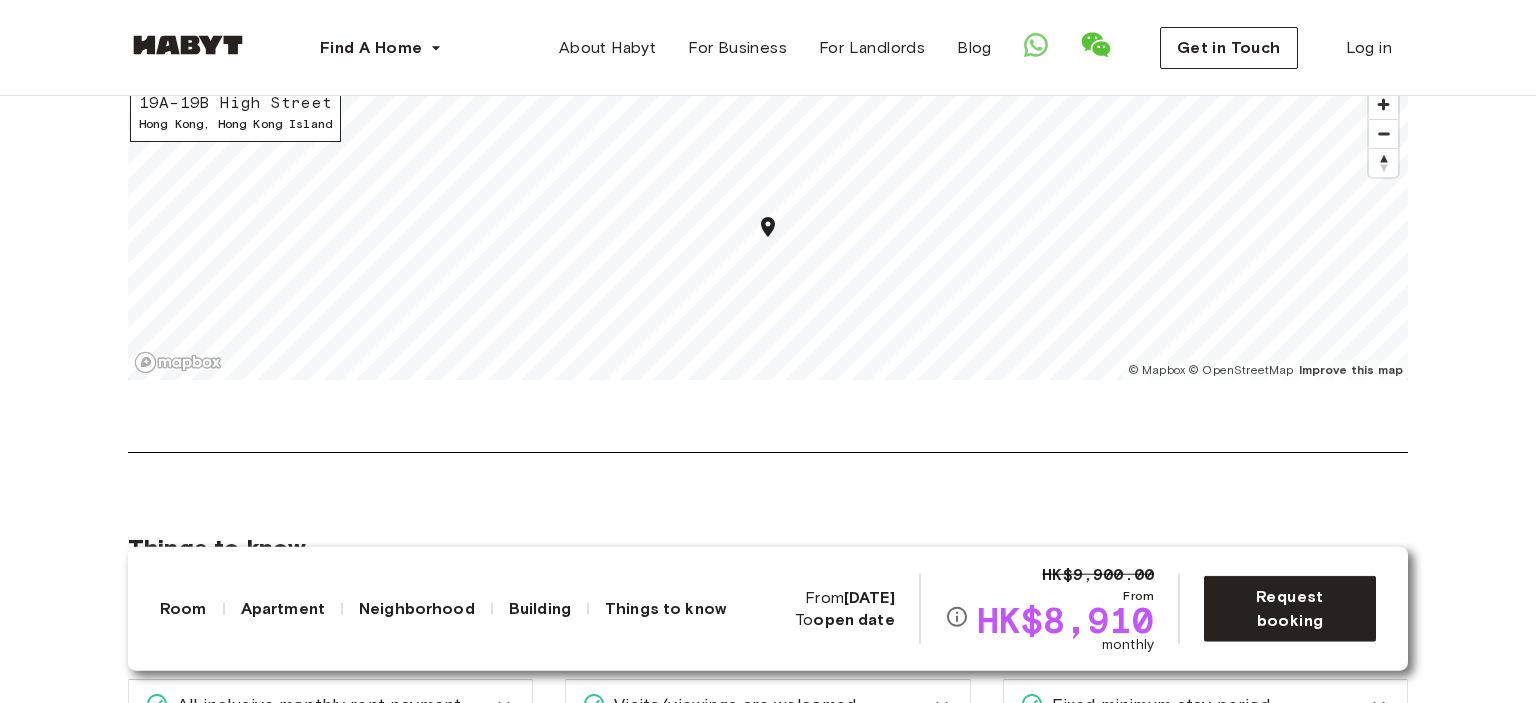click on "open date" at bounding box center [853, 619] 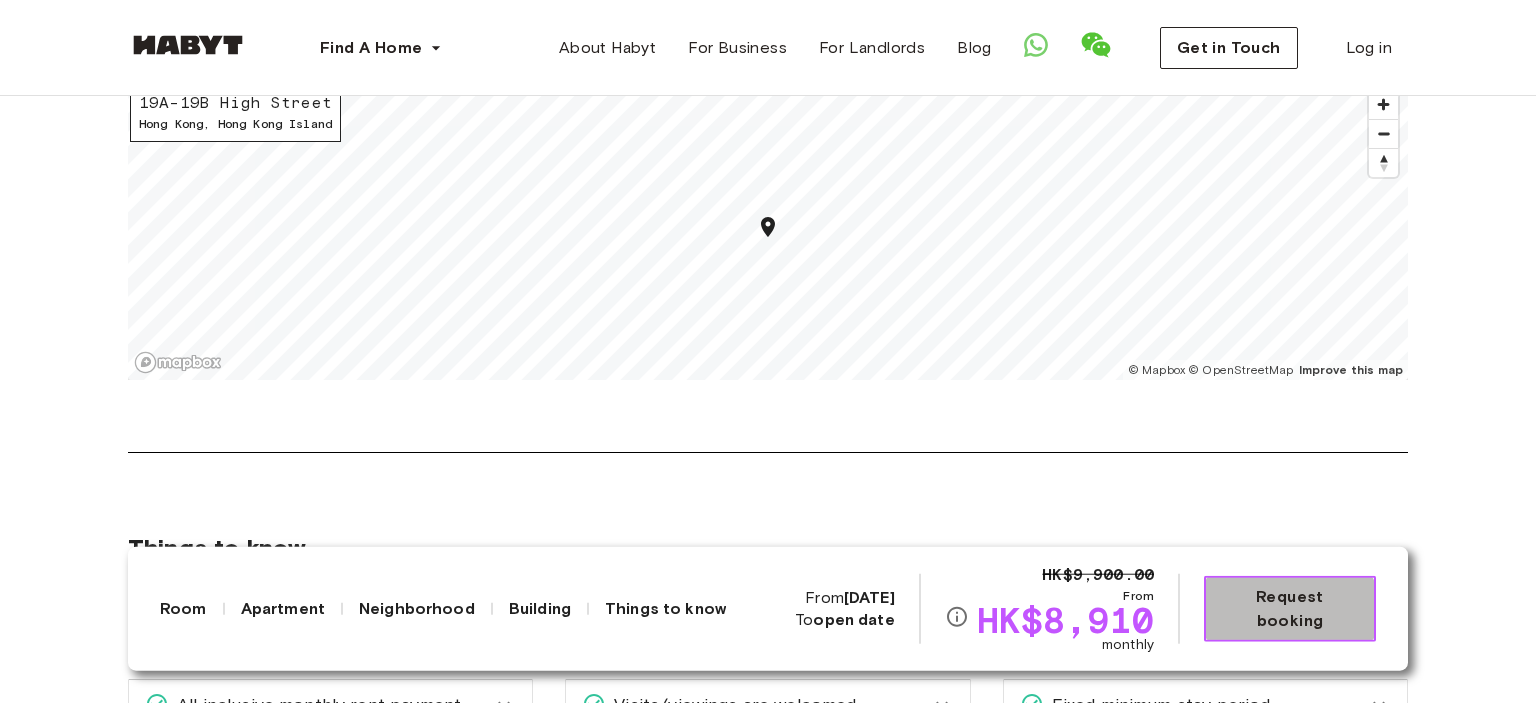click on "Request booking" at bounding box center [1290, 609] 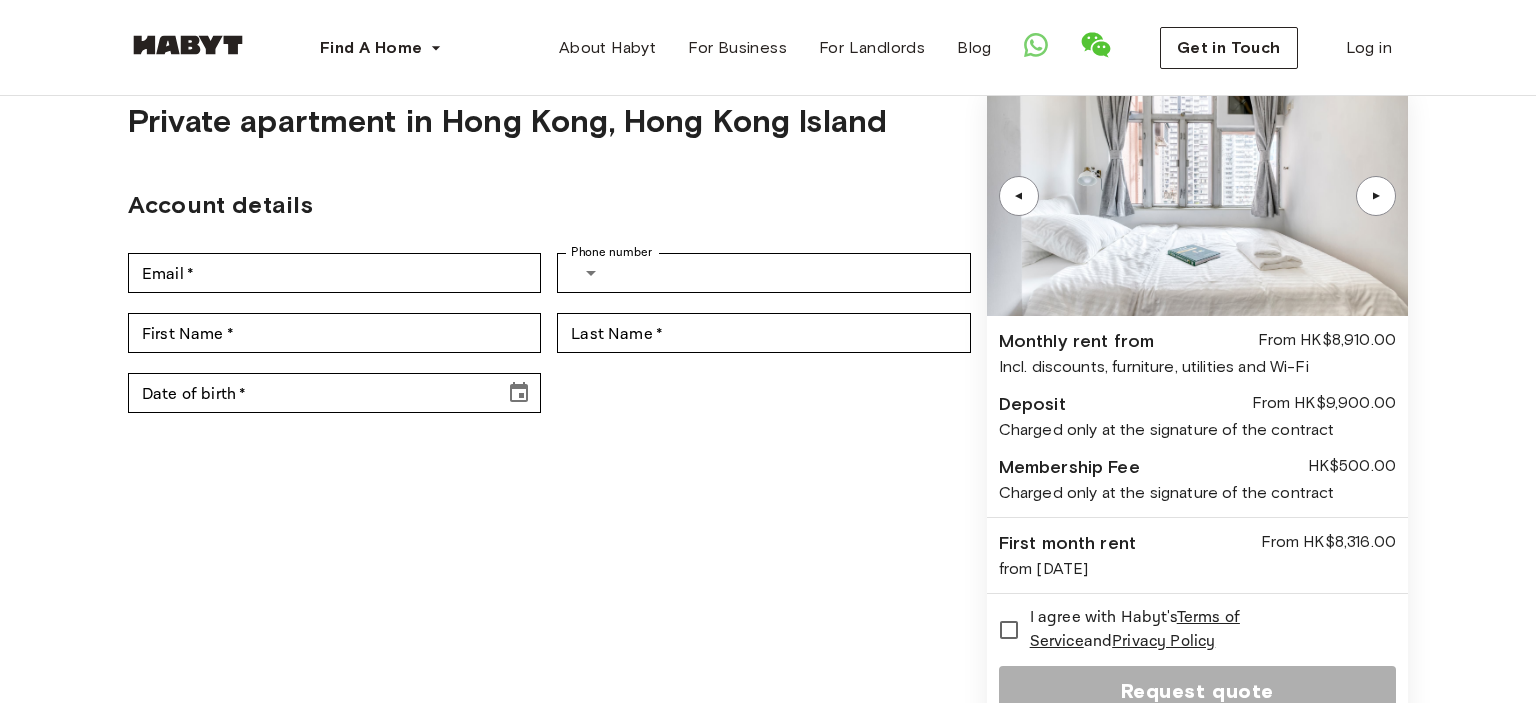 scroll, scrollTop: 0, scrollLeft: 0, axis: both 